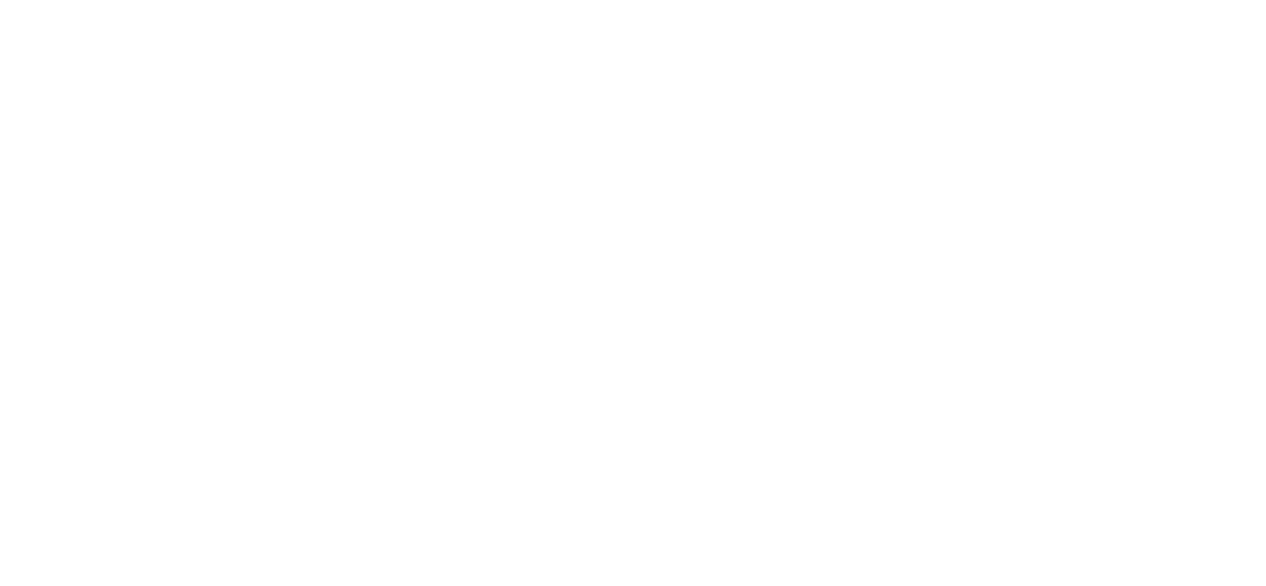 scroll, scrollTop: 0, scrollLeft: 0, axis: both 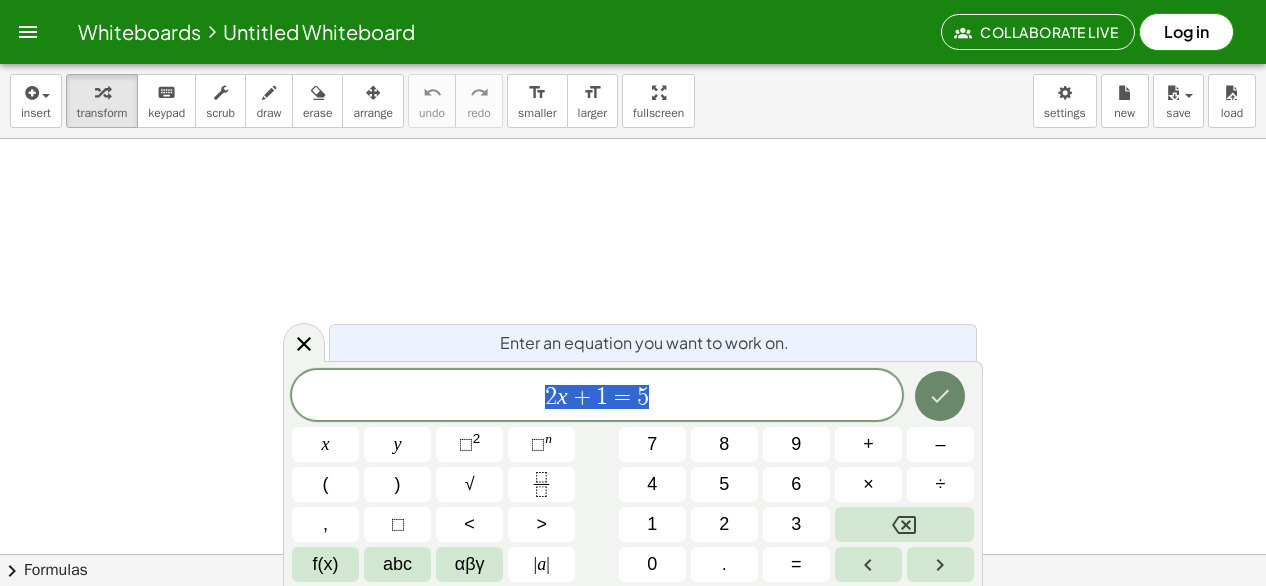 click 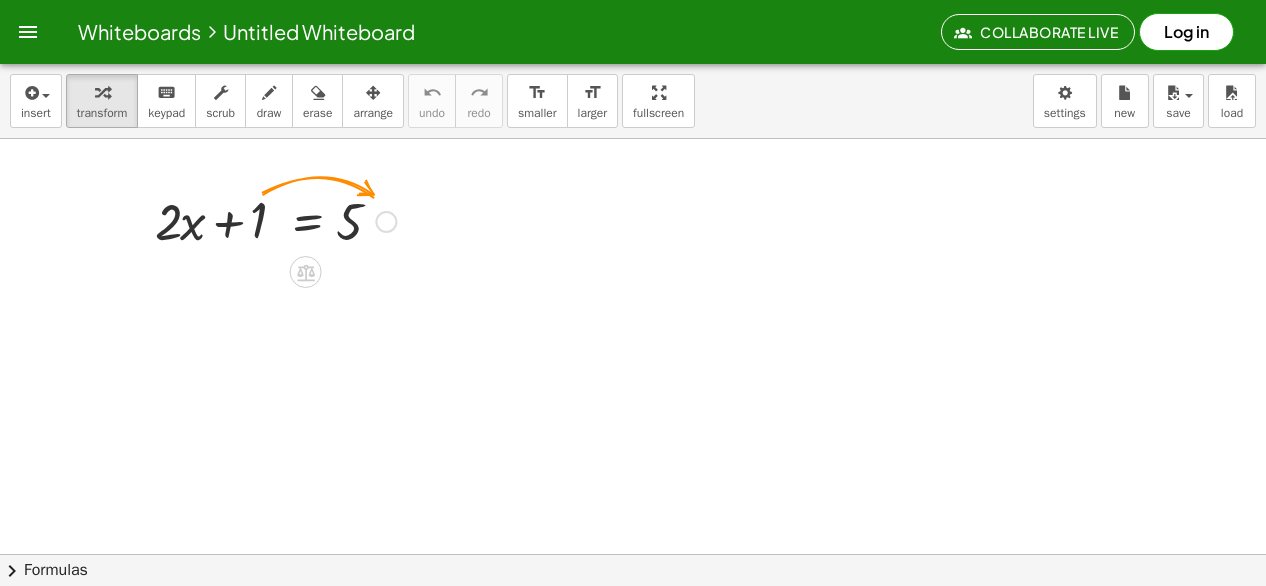 click at bounding box center [386, 222] 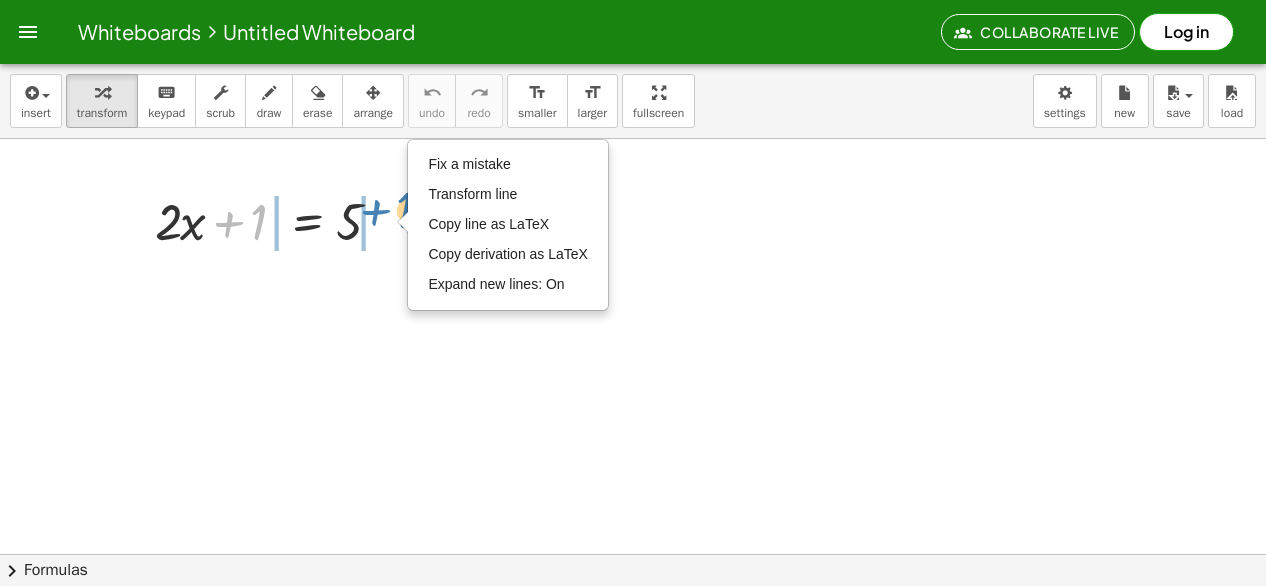 drag, startPoint x: 262, startPoint y: 221, endPoint x: 410, endPoint y: 209, distance: 148.48569 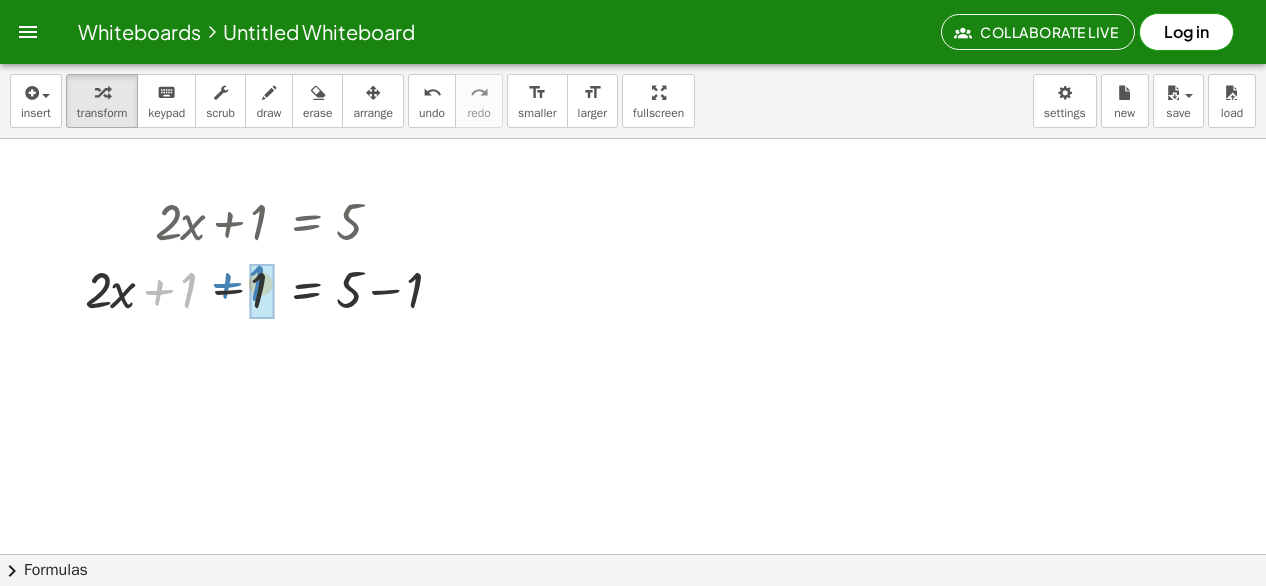 drag, startPoint x: 188, startPoint y: 292, endPoint x: 256, endPoint y: 285, distance: 68.359344 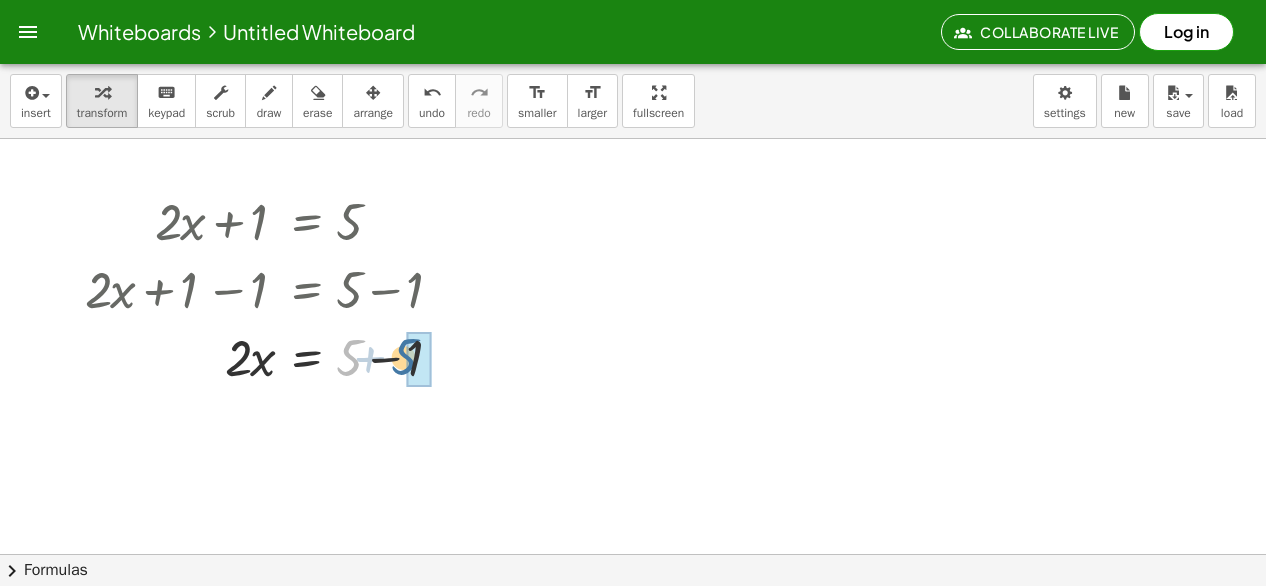 drag, startPoint x: 357, startPoint y: 356, endPoint x: 418, endPoint y: 355, distance: 61.008198 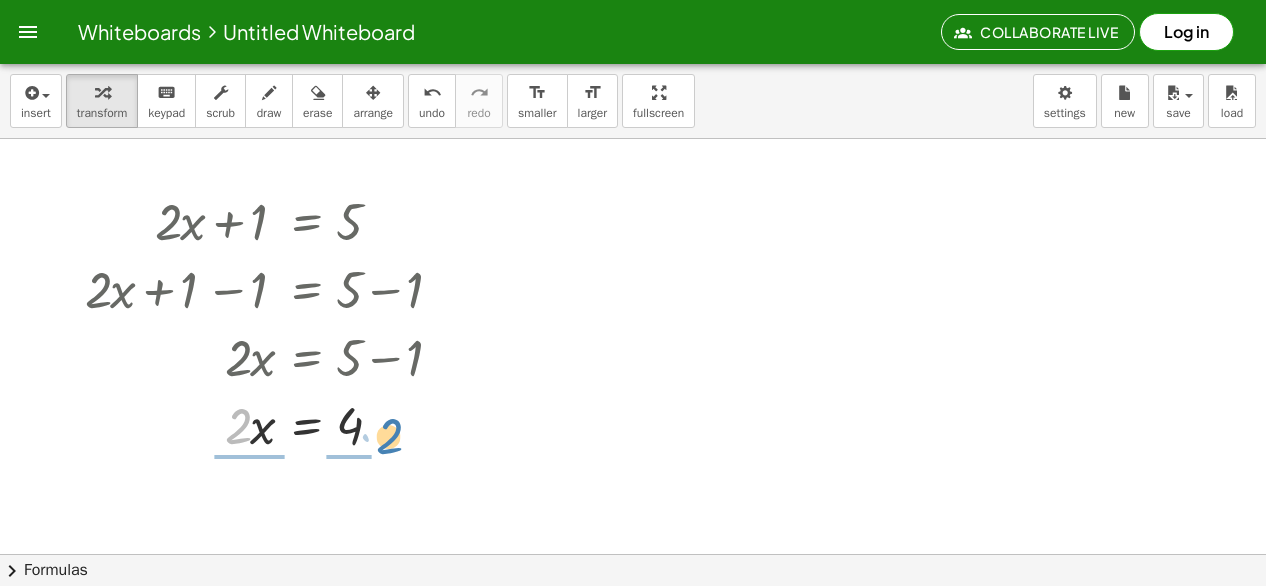 drag, startPoint x: 236, startPoint y: 437, endPoint x: 388, endPoint y: 445, distance: 152.21039 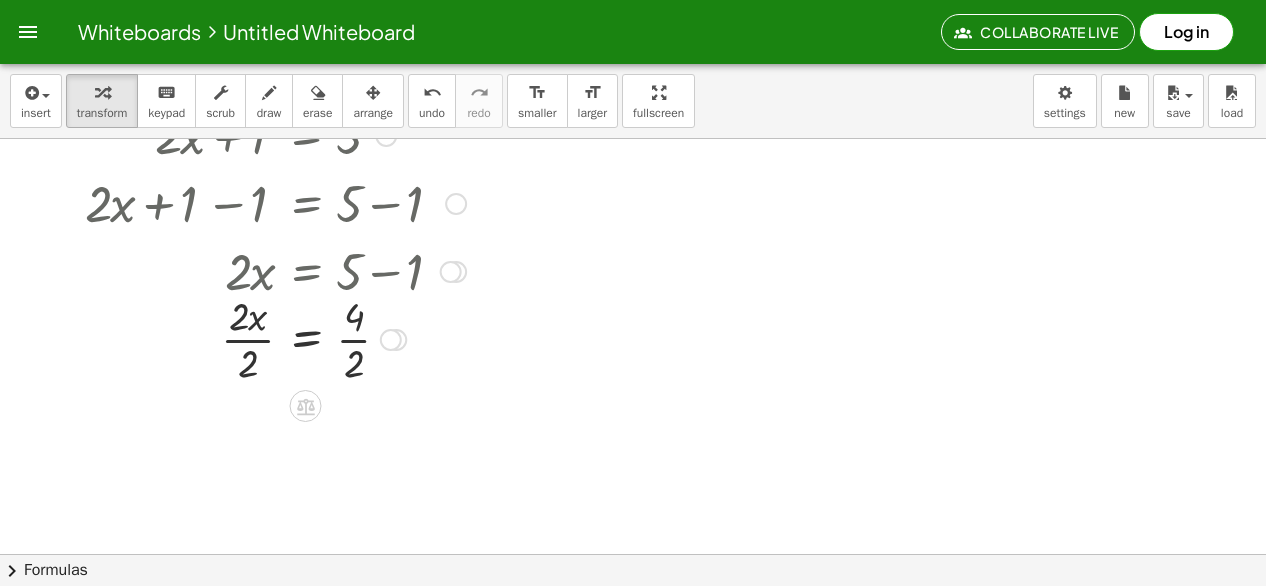 scroll, scrollTop: 200, scrollLeft: 0, axis: vertical 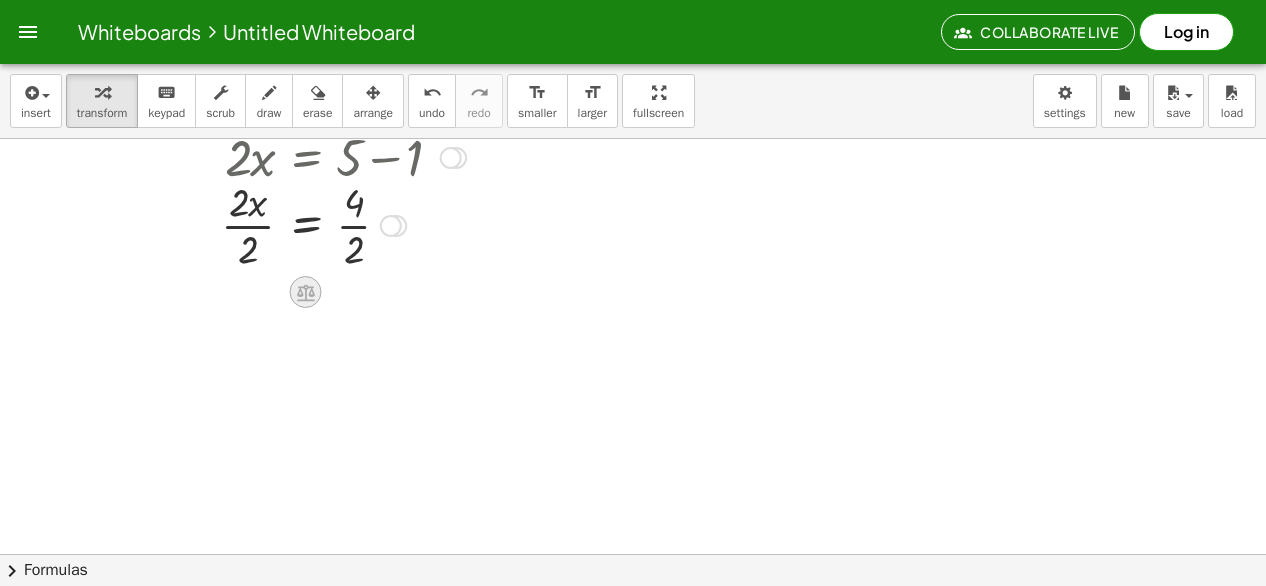 click 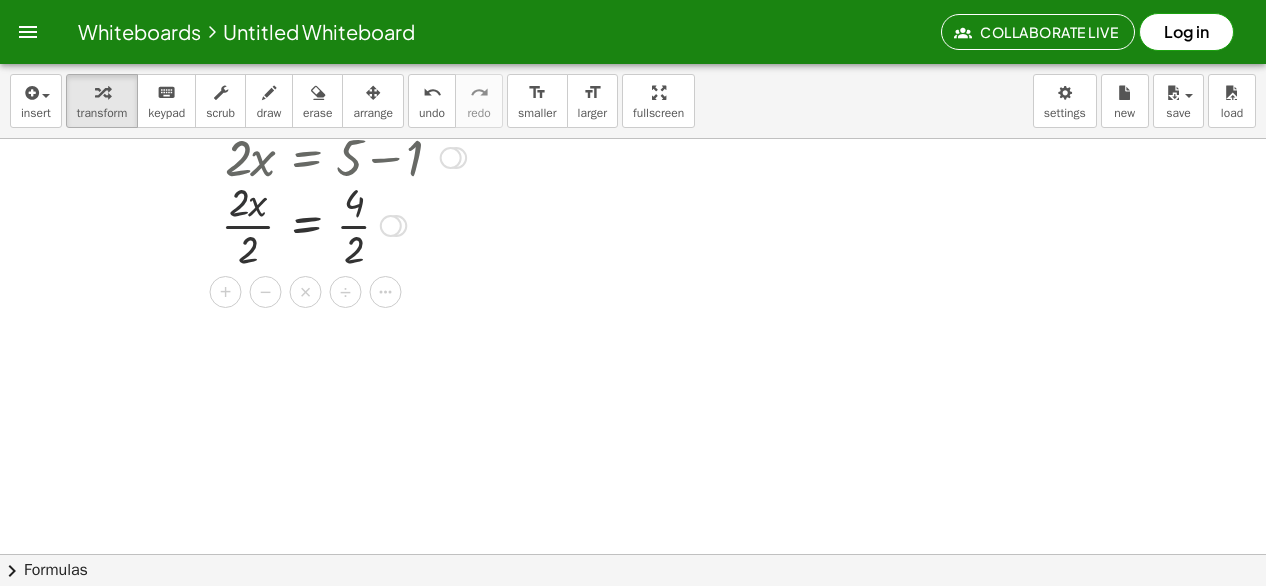 click at bounding box center [275, 224] 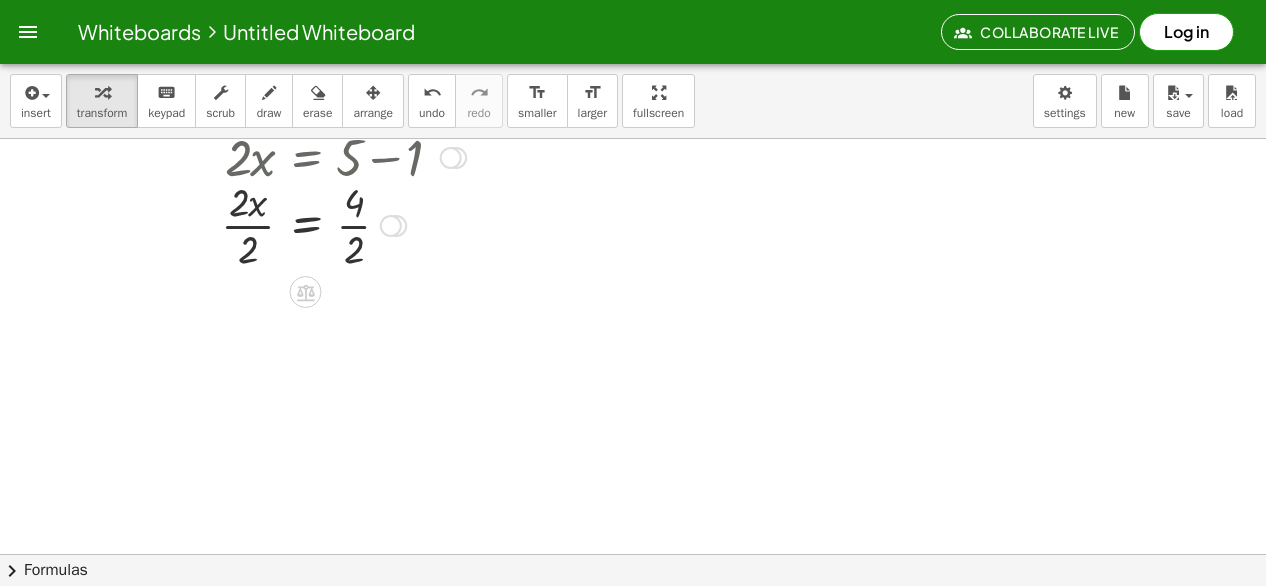 click at bounding box center [275, 224] 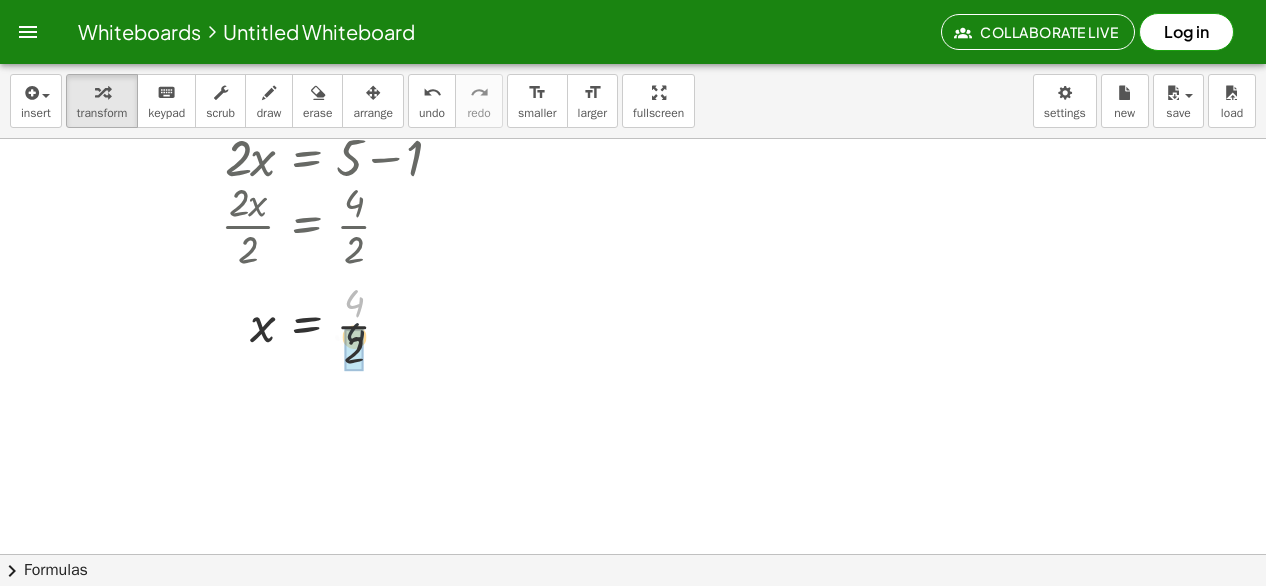 drag, startPoint x: 354, startPoint y: 306, endPoint x: 355, endPoint y: 346, distance: 40.012497 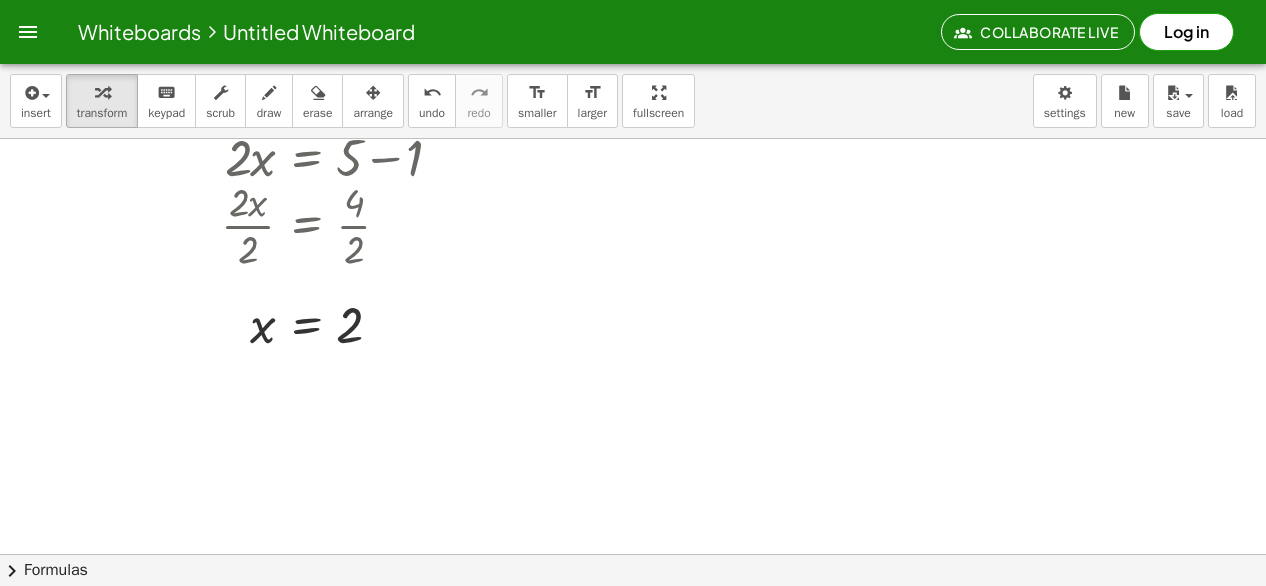 scroll, scrollTop: 0, scrollLeft: 0, axis: both 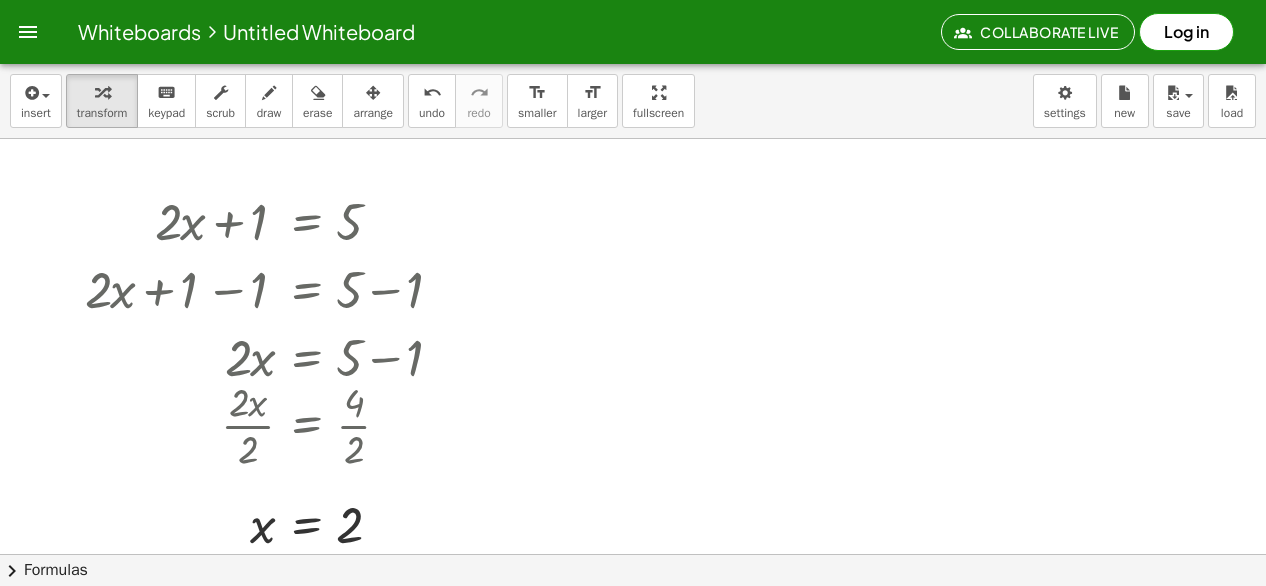 click at bounding box center (633, 554) 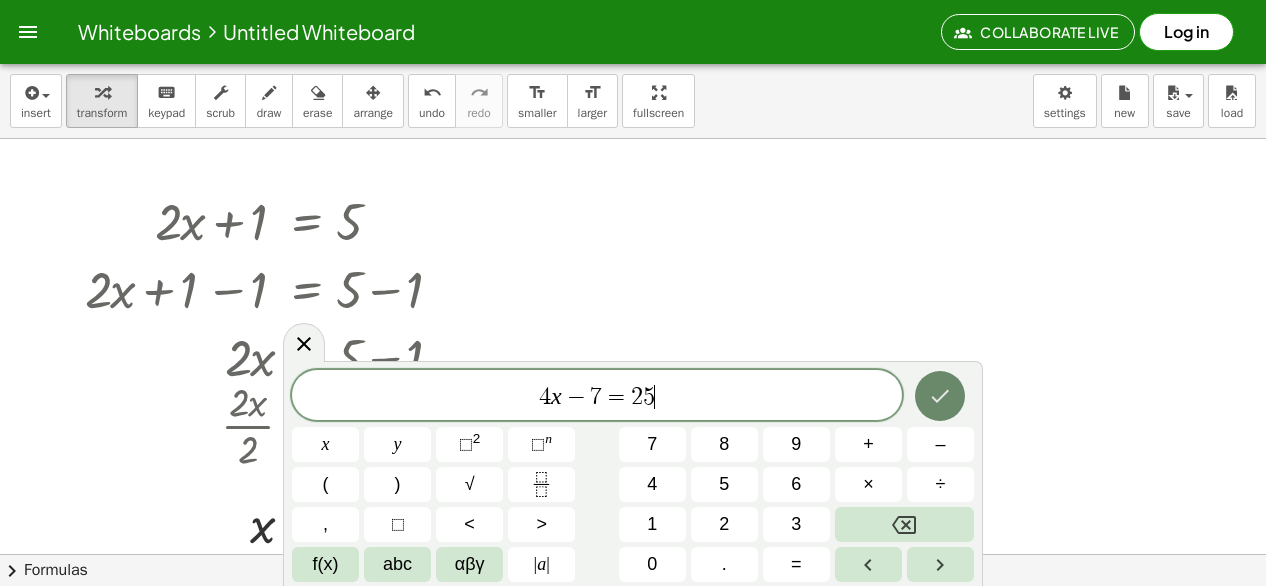 click 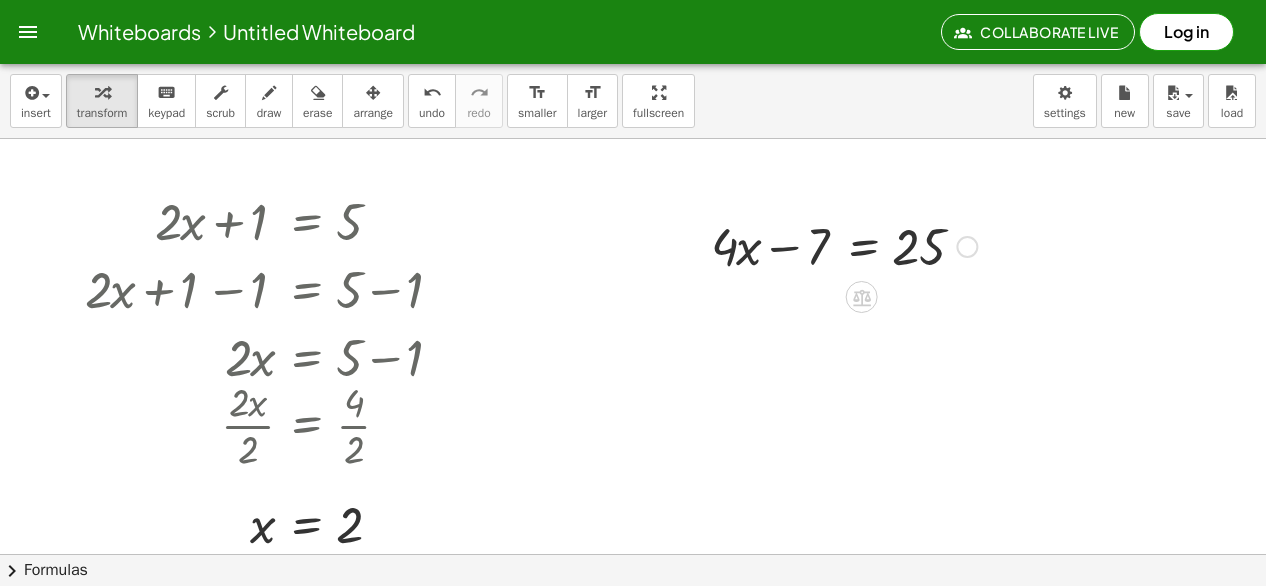 click at bounding box center (967, 247) 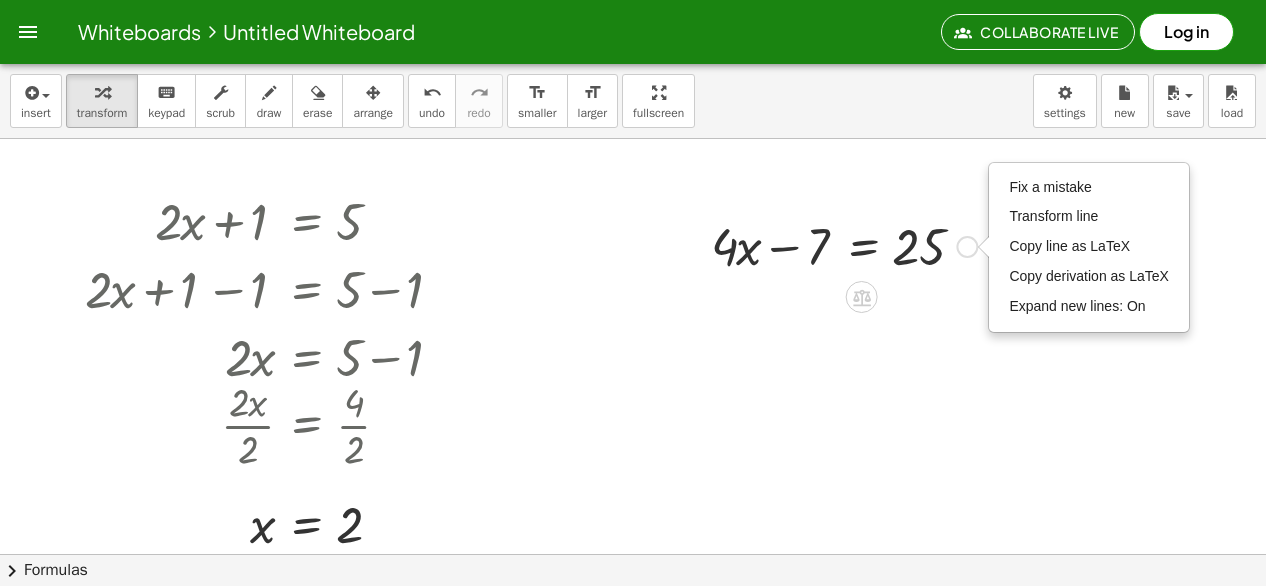 click at bounding box center [844, 245] 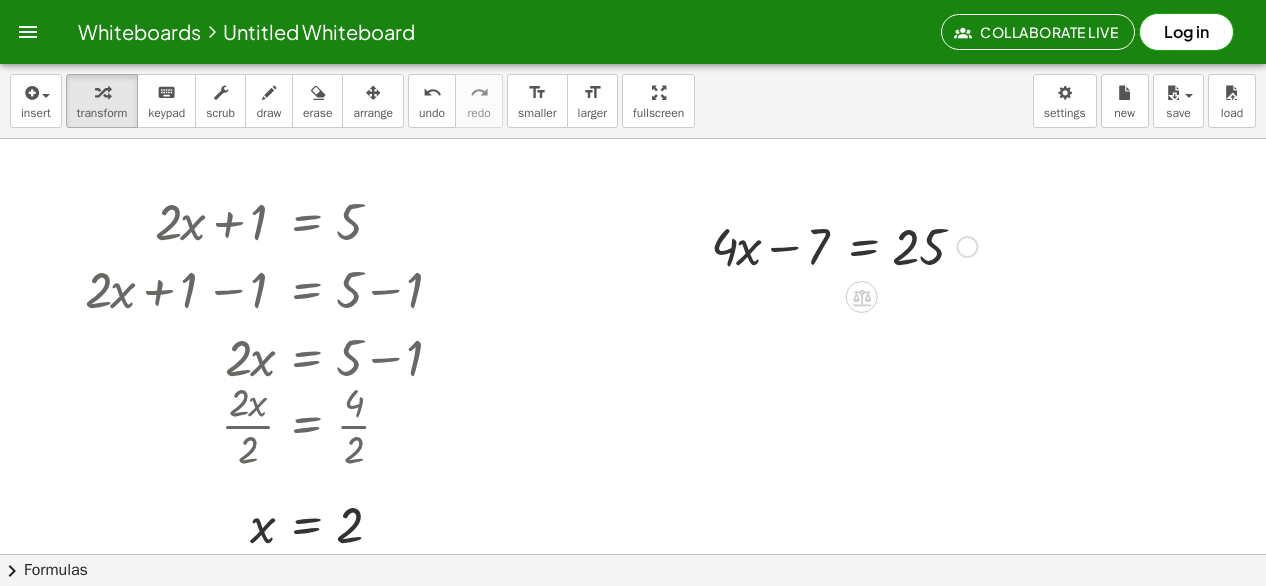 click at bounding box center [844, 245] 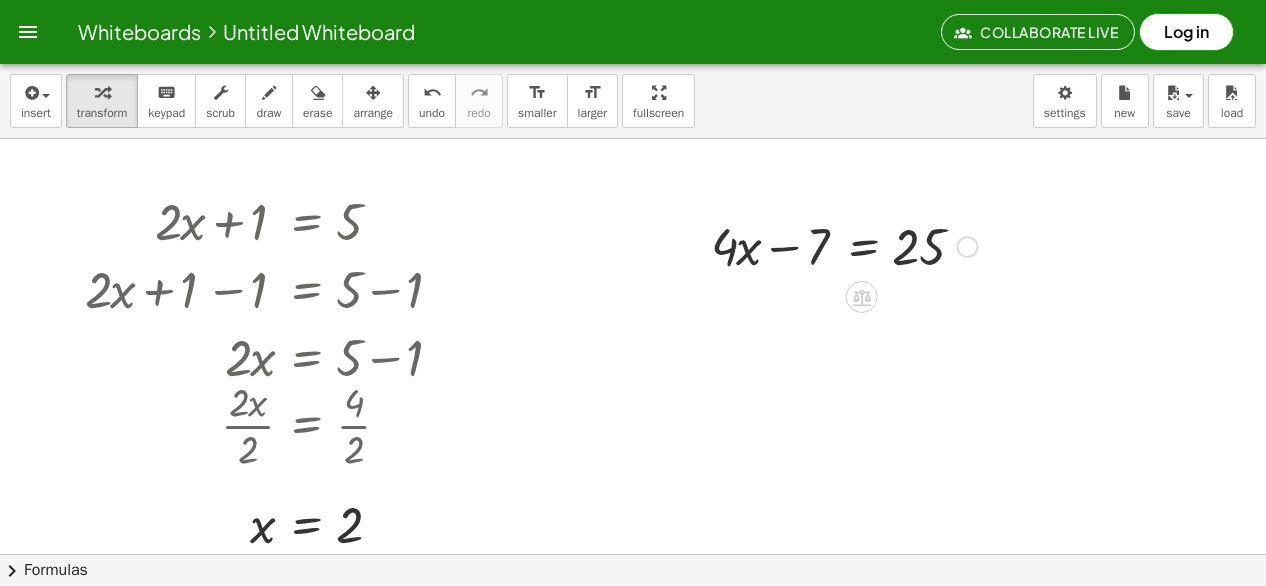 click on "Fix a mistake Transform line Copy line as LaTeX Copy derivation as LaTeX Expand new lines: On" at bounding box center [967, 247] 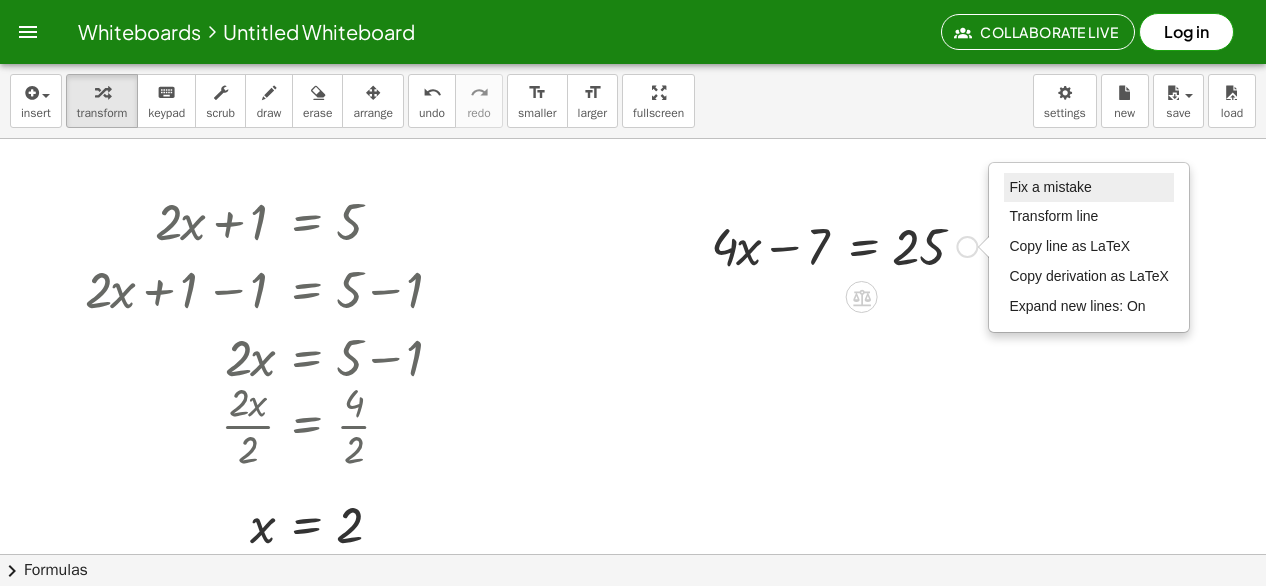 click on "Fix a mistake" at bounding box center (1050, 187) 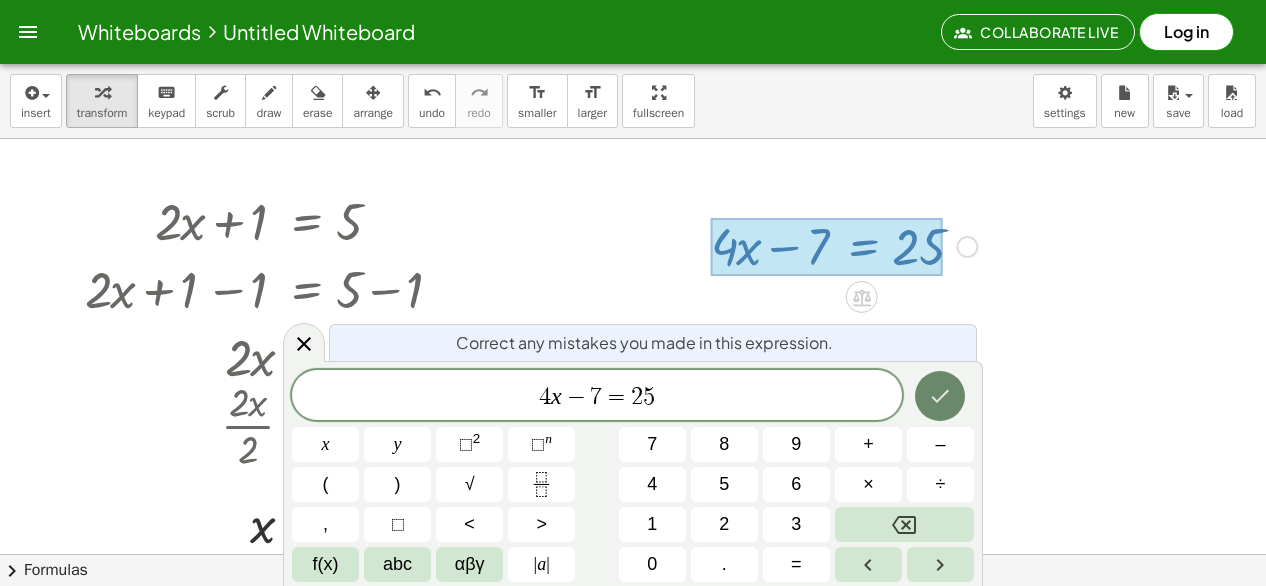 click 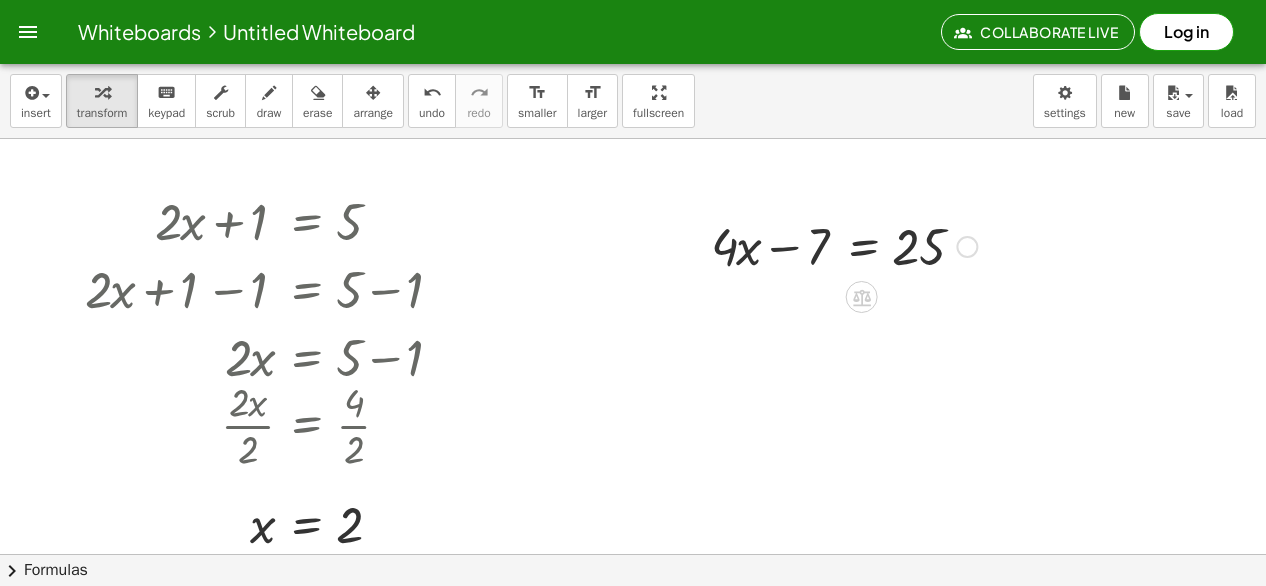 click on "Fix a mistake Transform line Copy line as LaTeX Copy derivation as LaTeX Expand new lines: On" at bounding box center (967, 247) 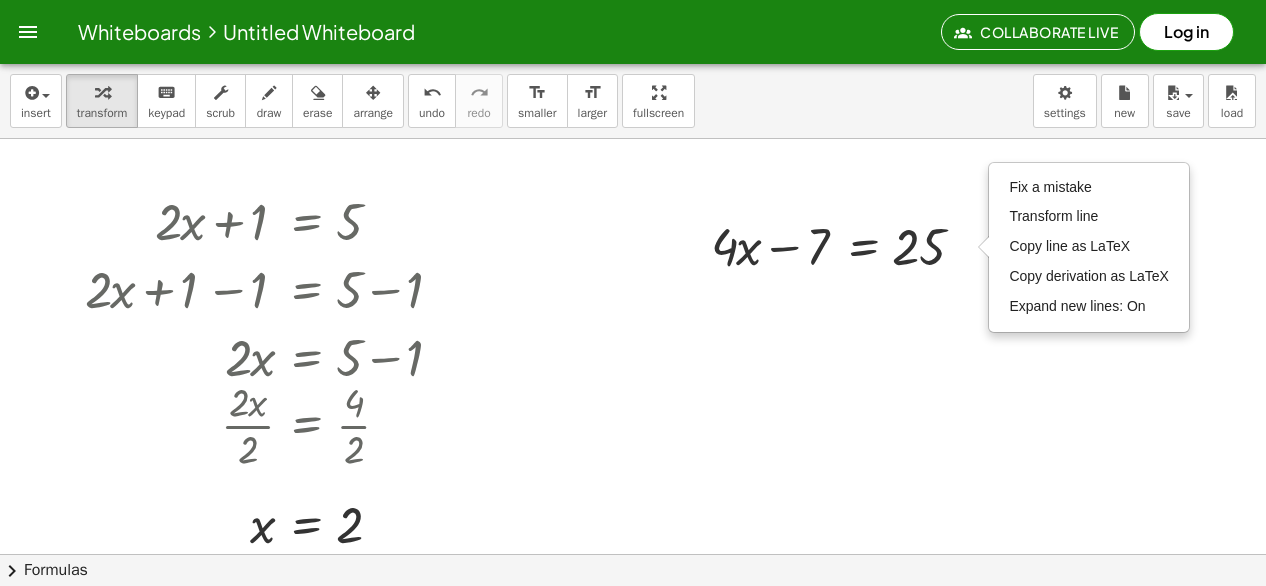 drag, startPoint x: 746, startPoint y: 390, endPoint x: 747, endPoint y: 377, distance: 13.038404 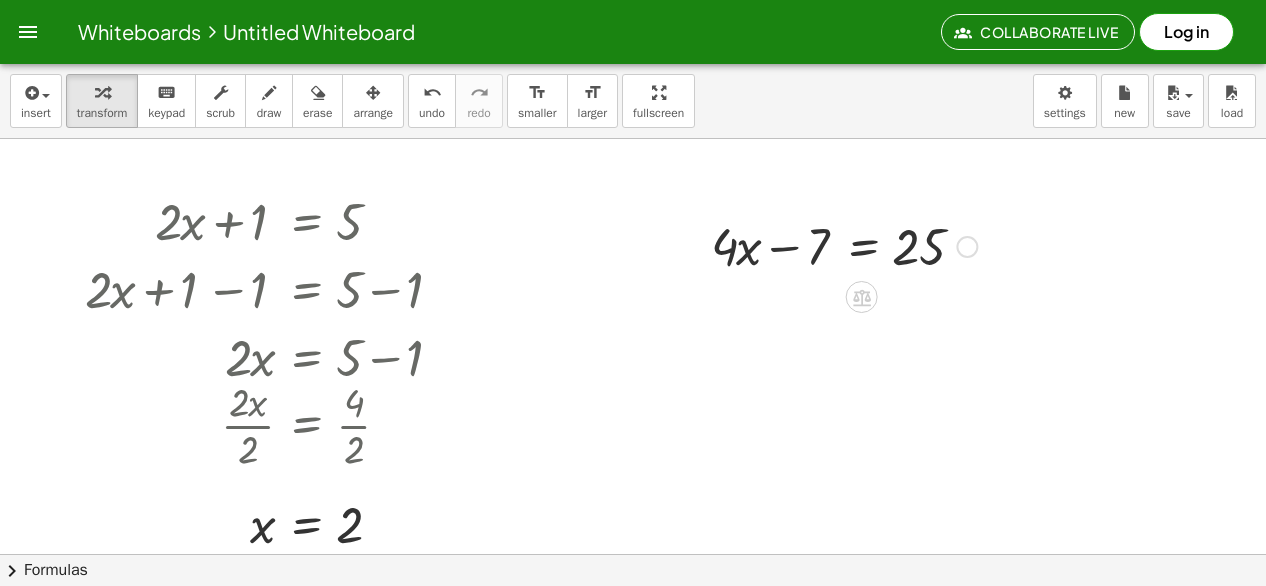 click at bounding box center (844, 245) 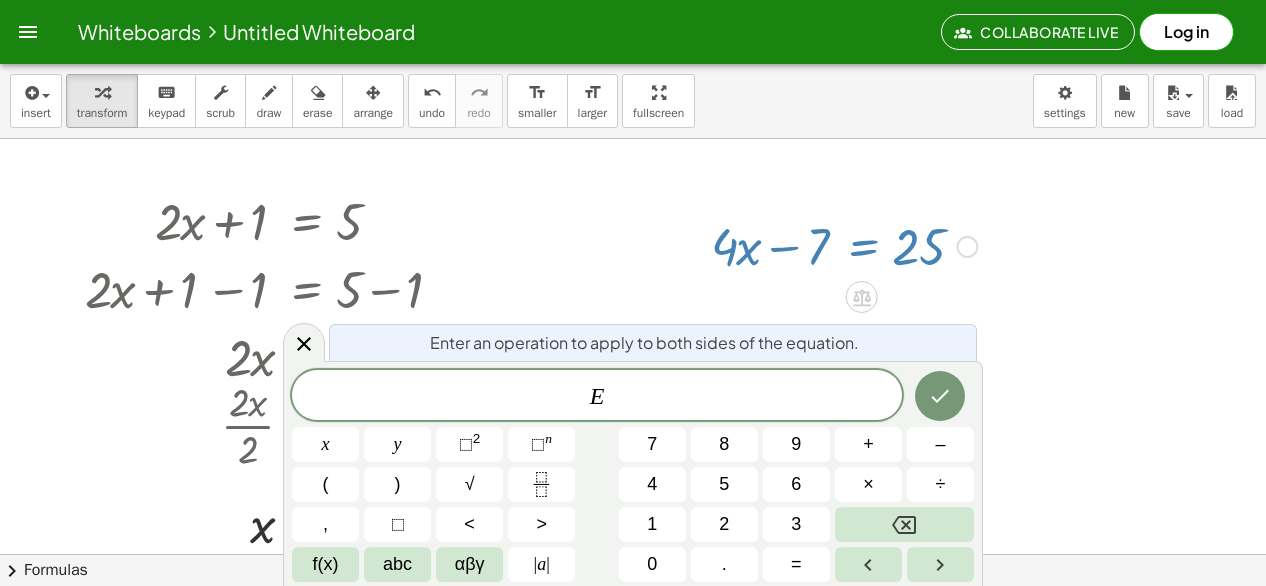 click on "E ​" at bounding box center (597, 397) 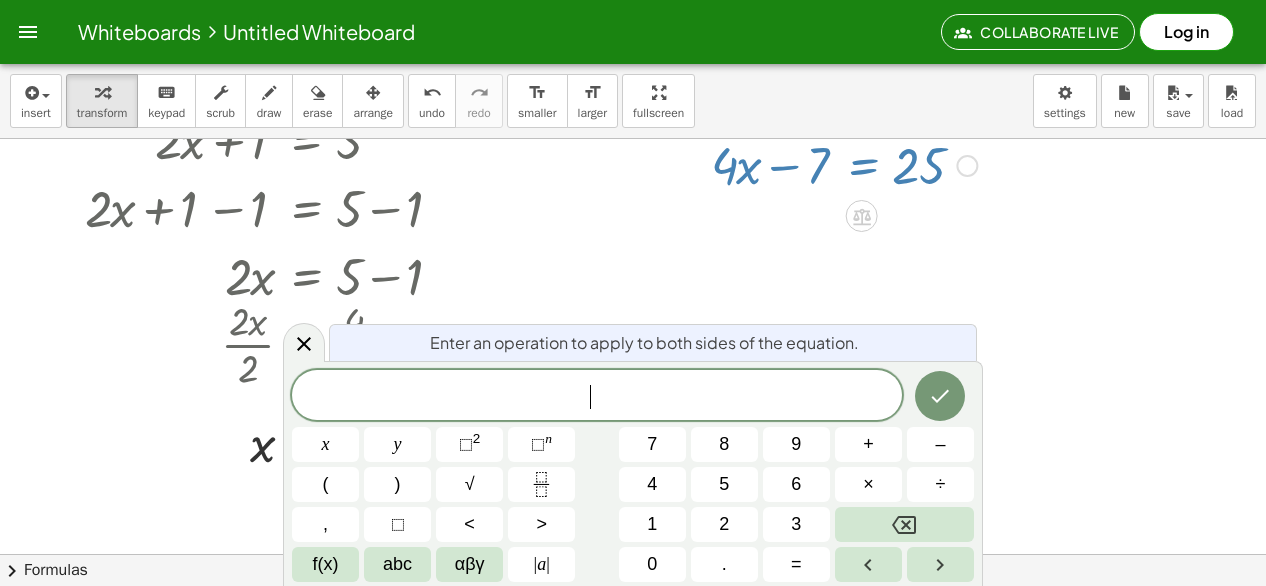scroll, scrollTop: 100, scrollLeft: 0, axis: vertical 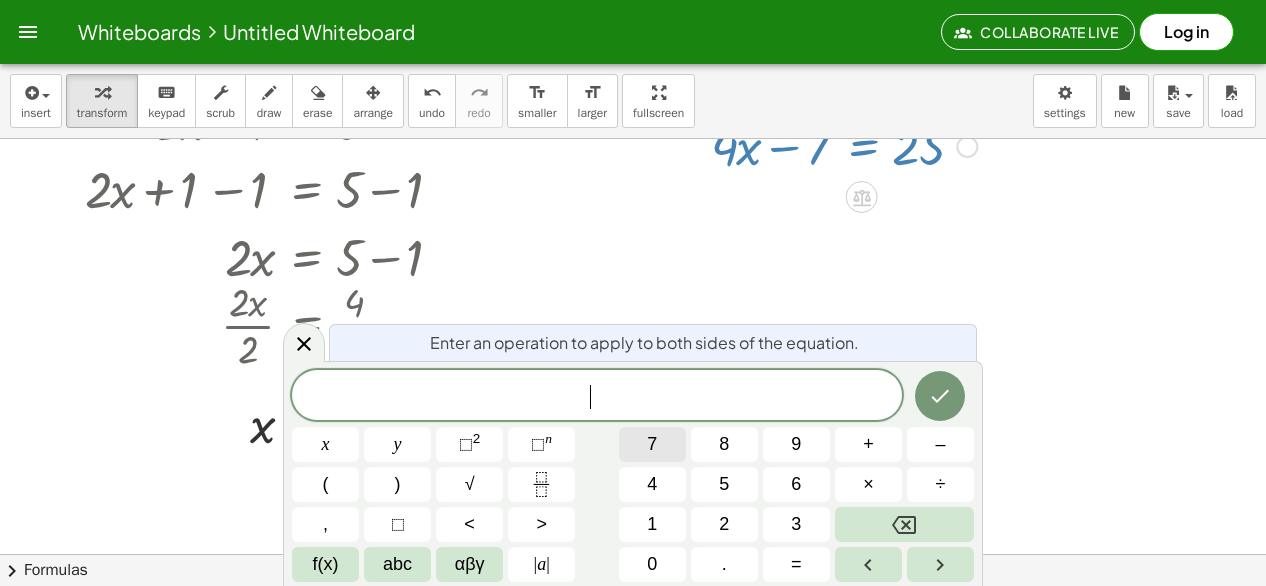 click on "7" at bounding box center (652, 444) 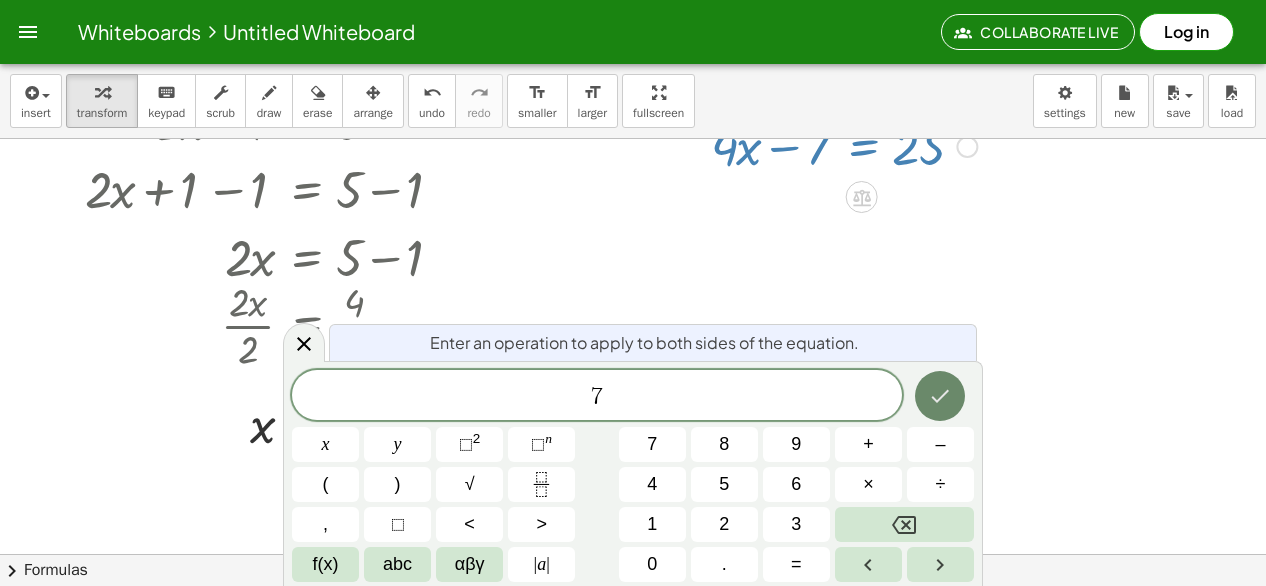 click 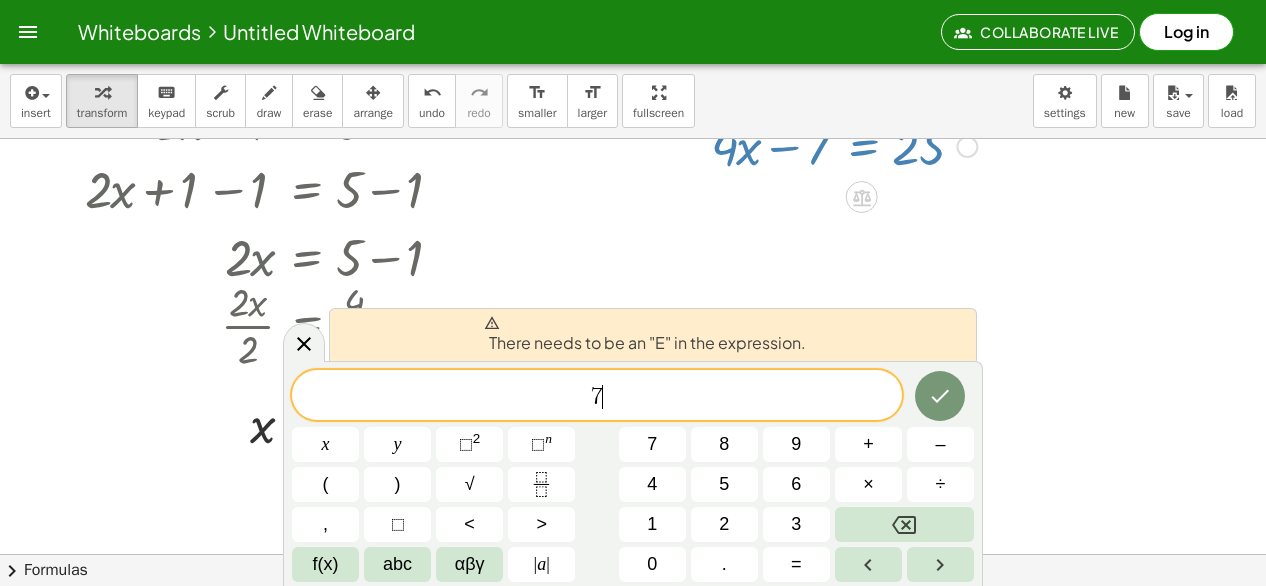 scroll, scrollTop: 0, scrollLeft: 0, axis: both 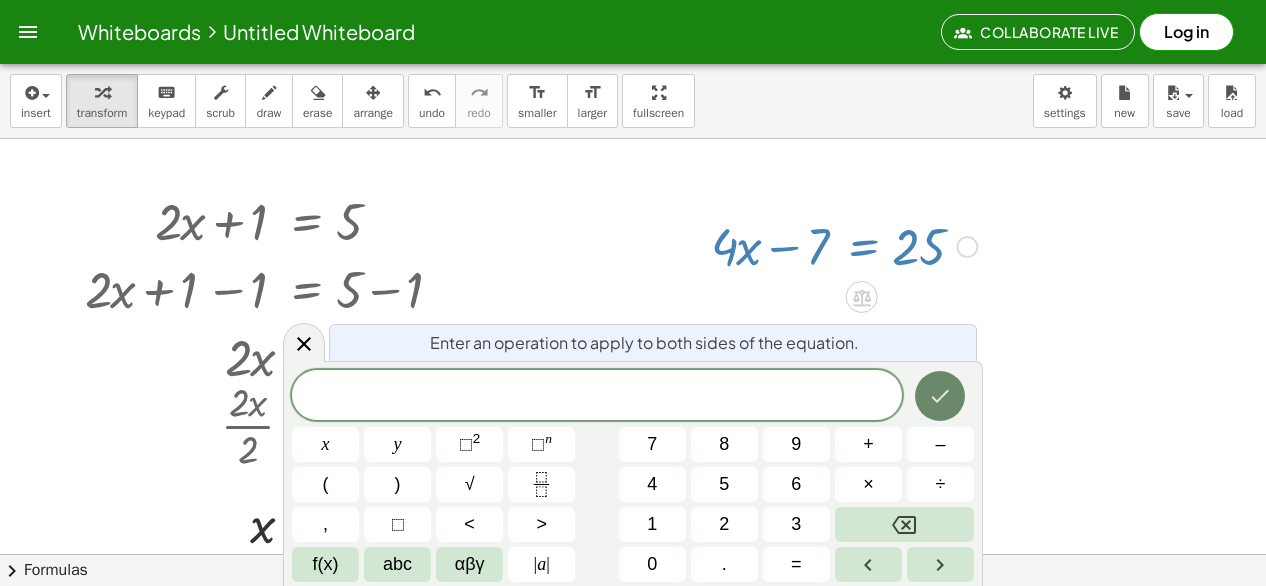 click 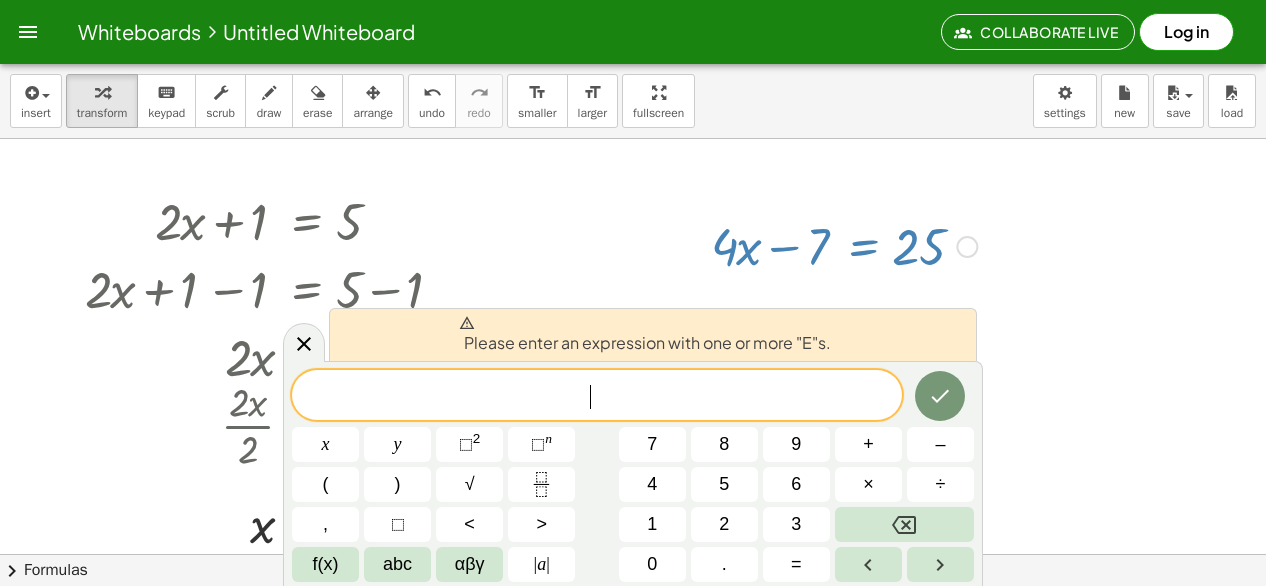 click on "Fix a mistake Transform line Copy line as LaTeX Copy derivation as LaTeX Expand new lines: On" at bounding box center (967, 247) 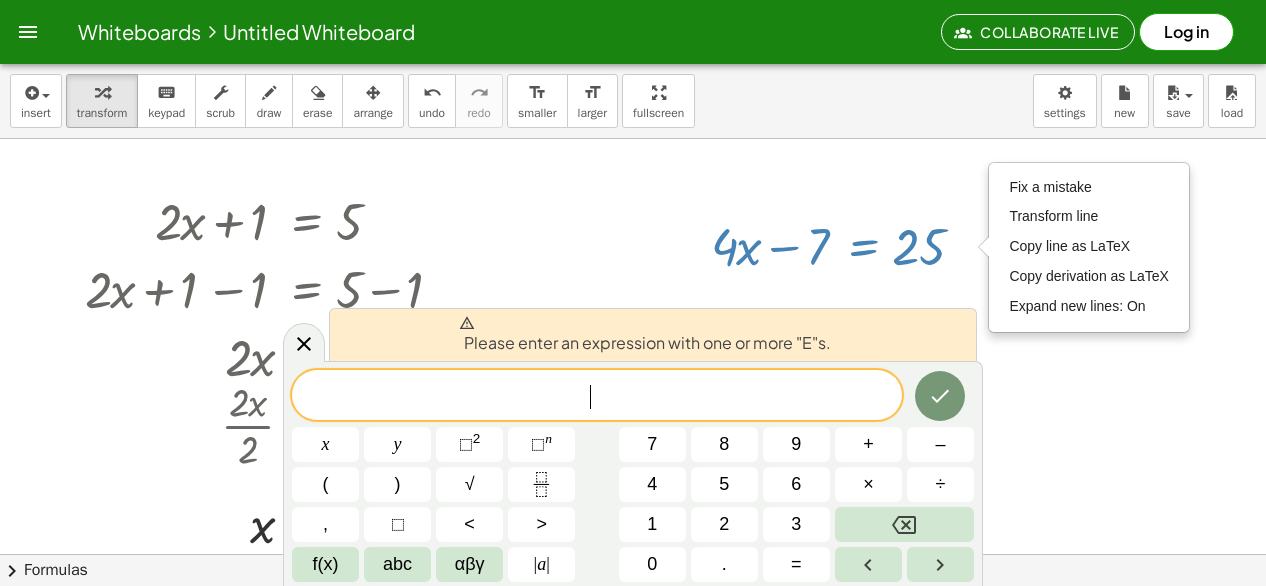 drag, startPoint x: 590, startPoint y: 297, endPoint x: 650, endPoint y: 321, distance: 64.62198 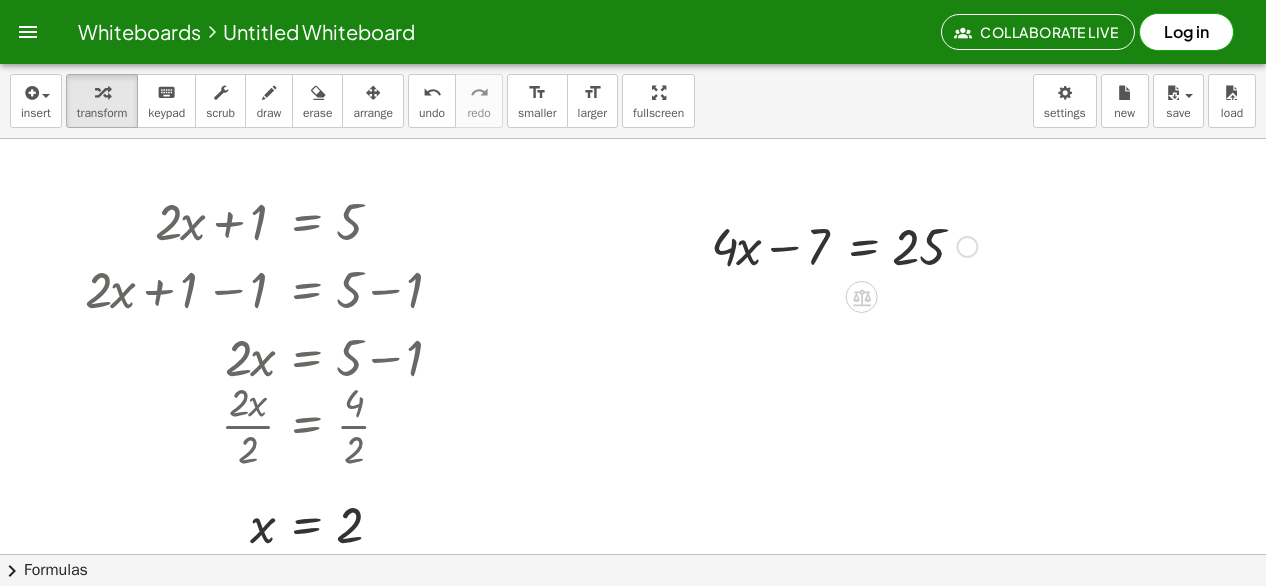 click on "Fix a mistake Transform line Copy line as LaTeX Copy derivation as LaTeX Expand new lines: On" at bounding box center [967, 247] 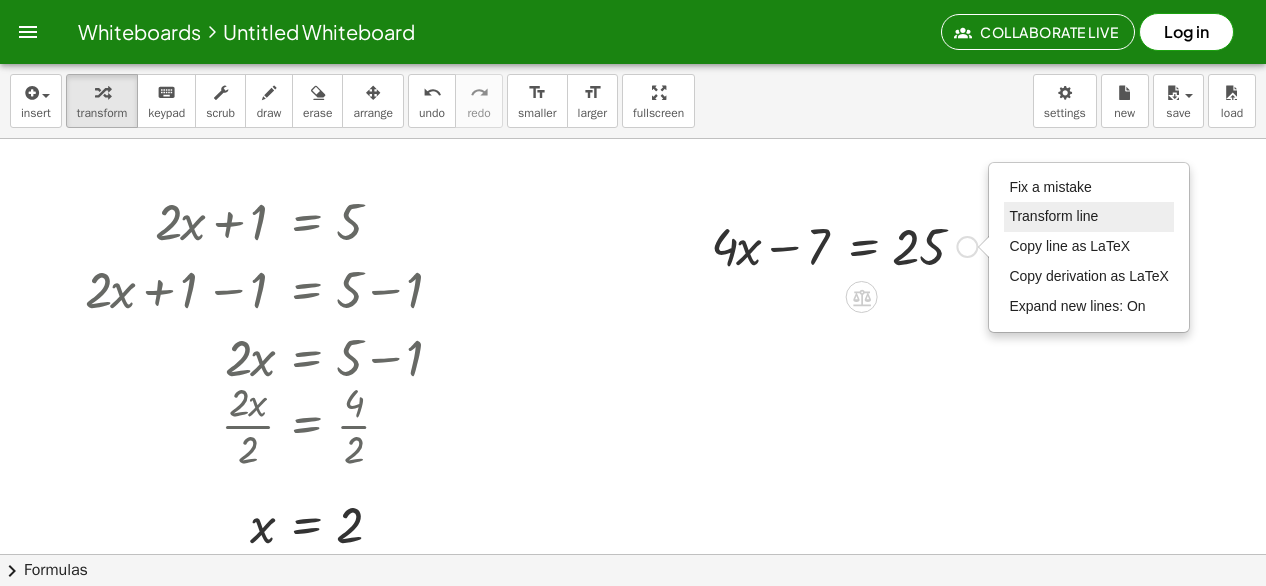 click on "Transform line" at bounding box center (1053, 216) 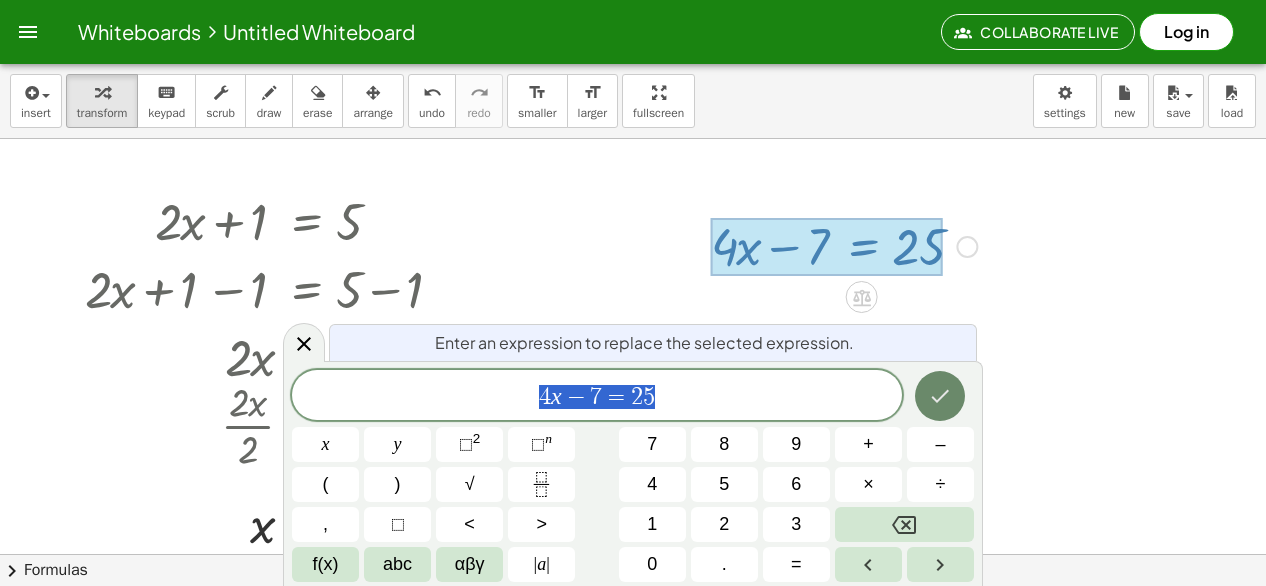 click 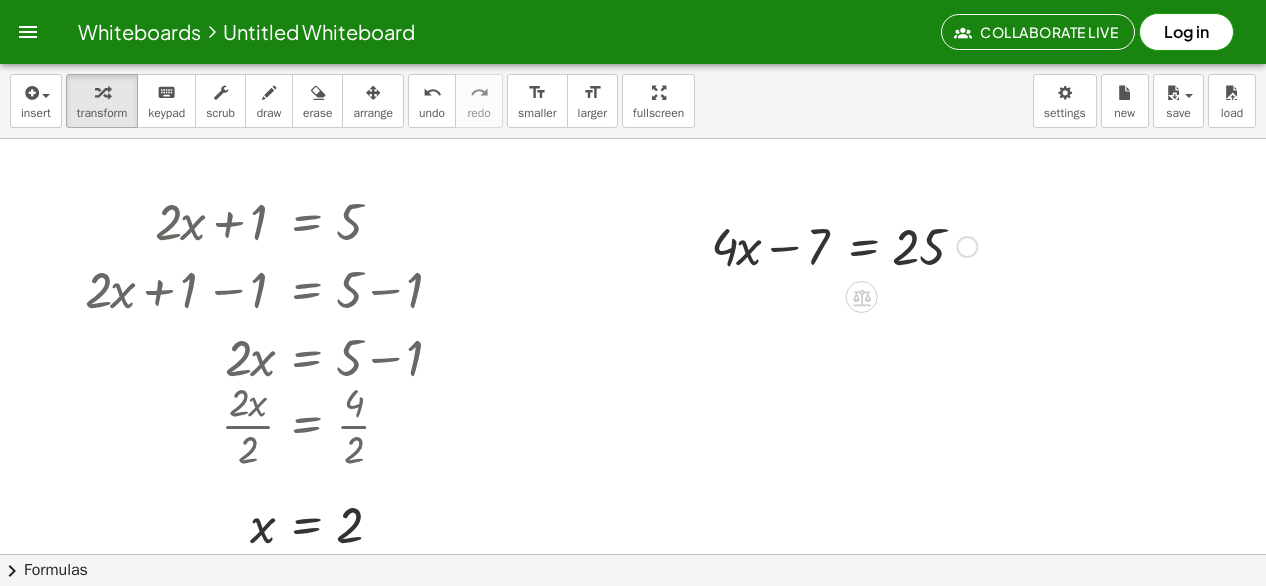 click at bounding box center (967, 247) 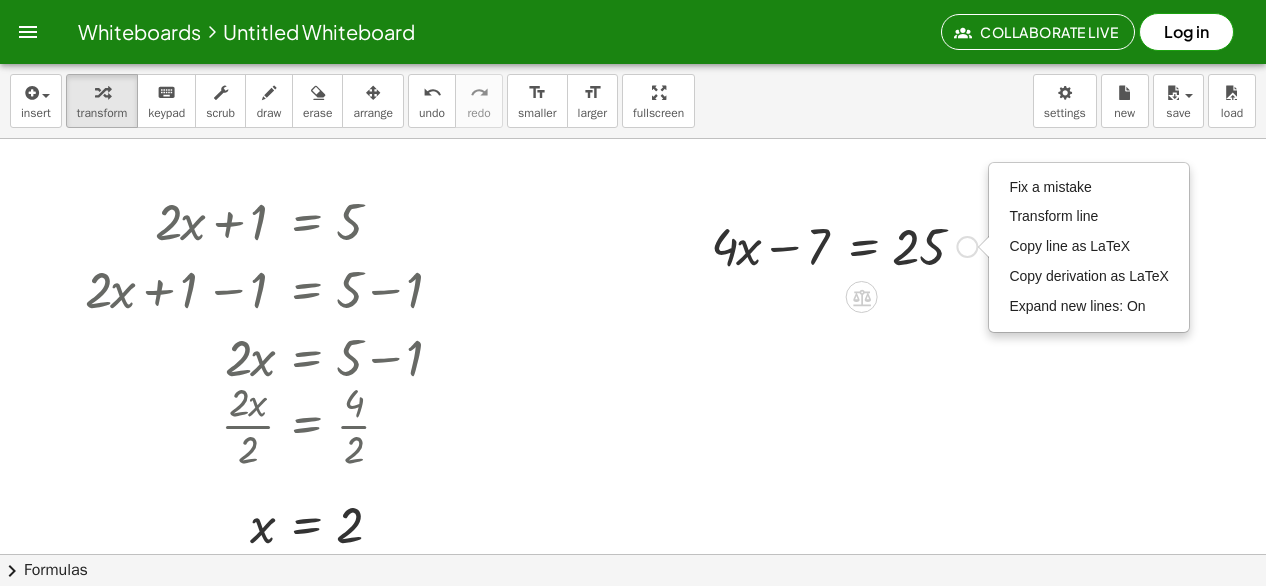 drag, startPoint x: 963, startPoint y: 242, endPoint x: 278, endPoint y: 319, distance: 689.31415 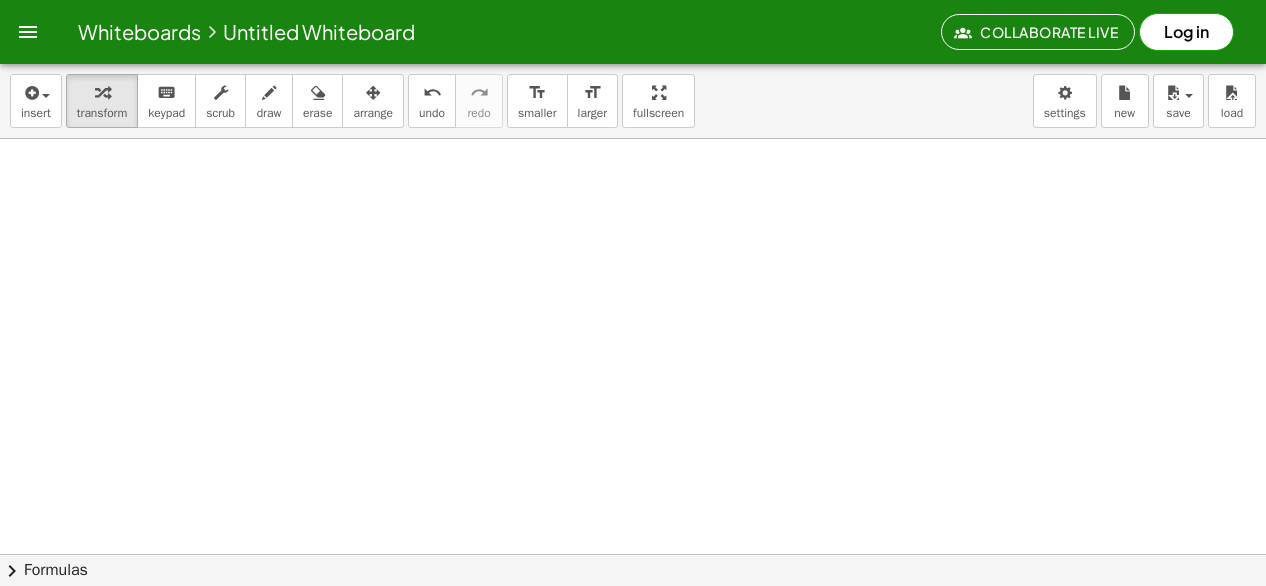 scroll, scrollTop: 416, scrollLeft: 0, axis: vertical 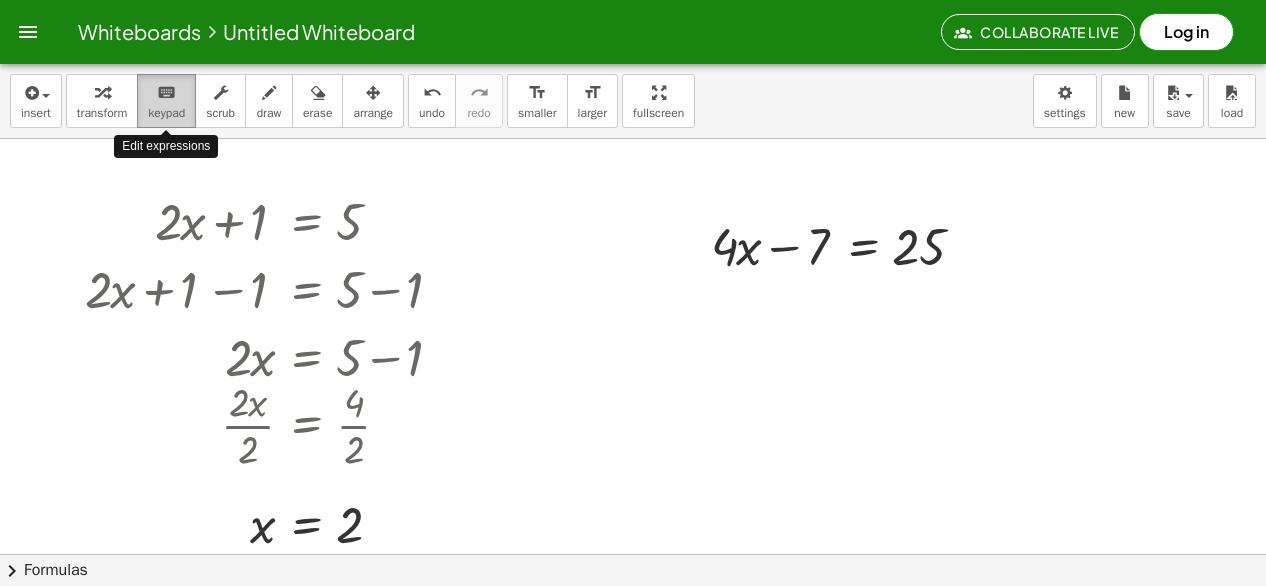 click on "keypad" at bounding box center [166, 113] 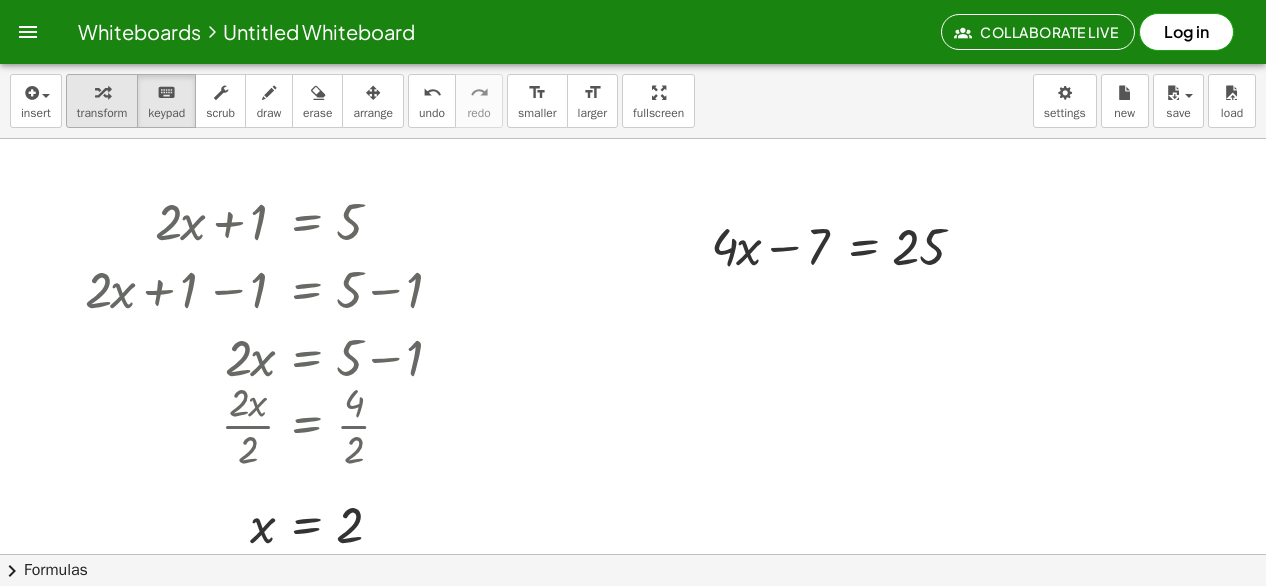 click on "transform" at bounding box center [102, 113] 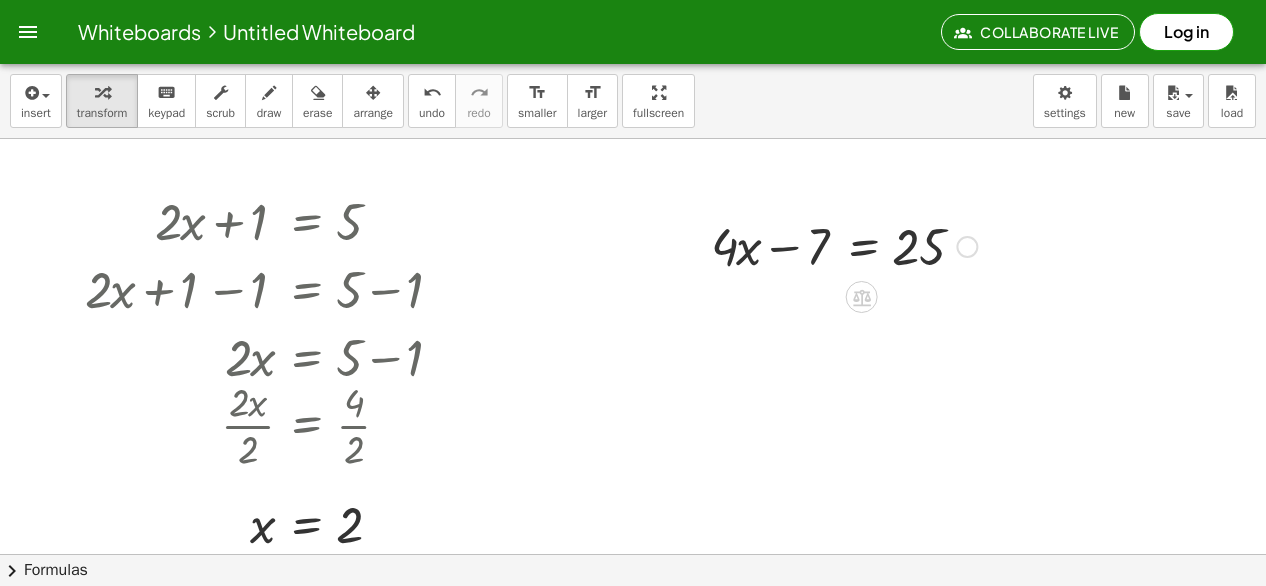 click at bounding box center [844, 245] 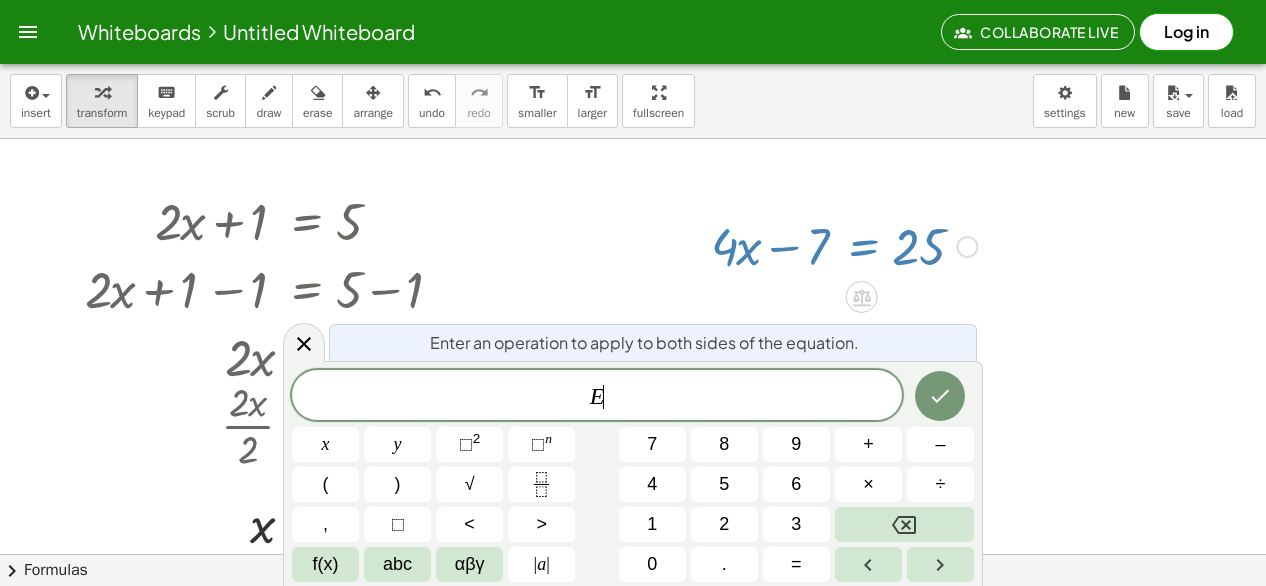 click on "E ​" at bounding box center (597, 397) 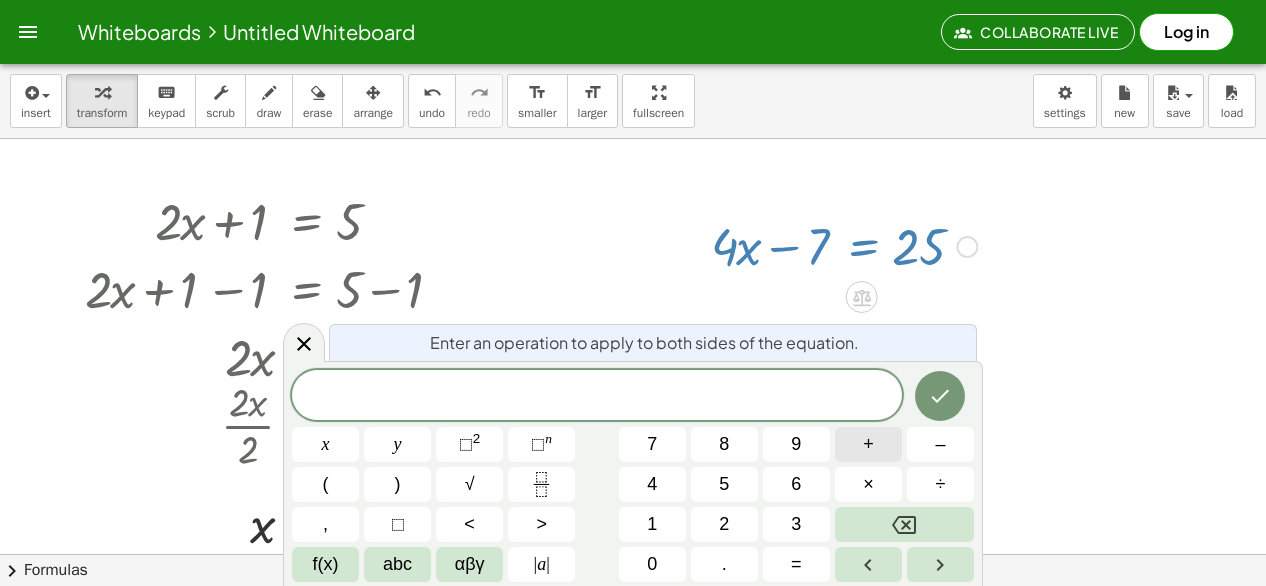 click on "+" at bounding box center [868, 444] 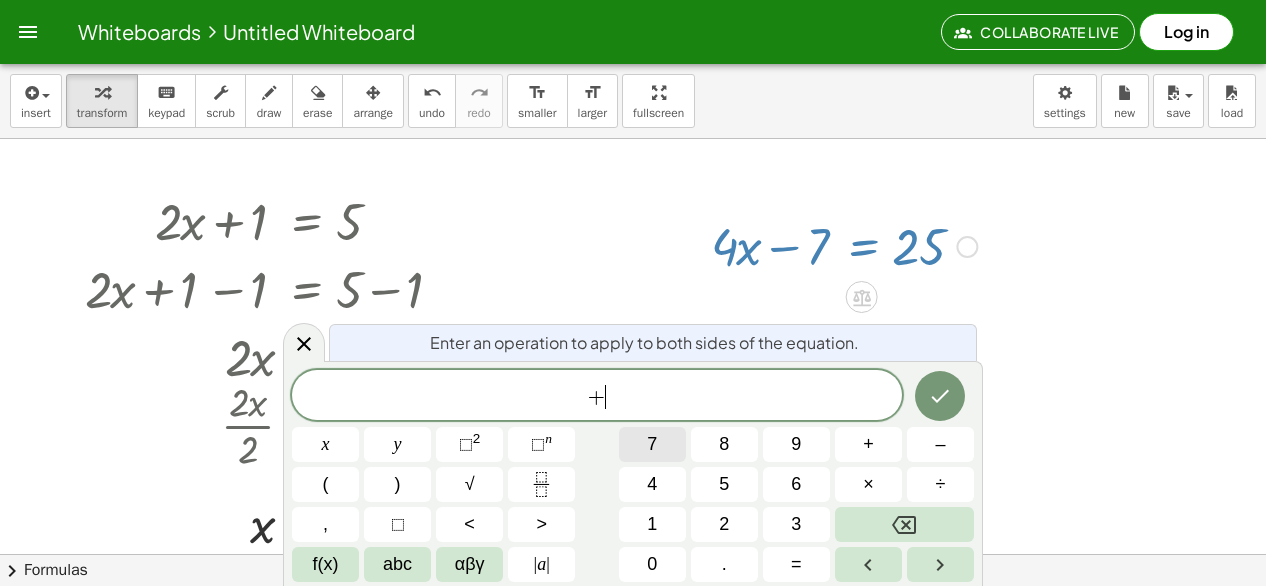 click on "7" at bounding box center (652, 444) 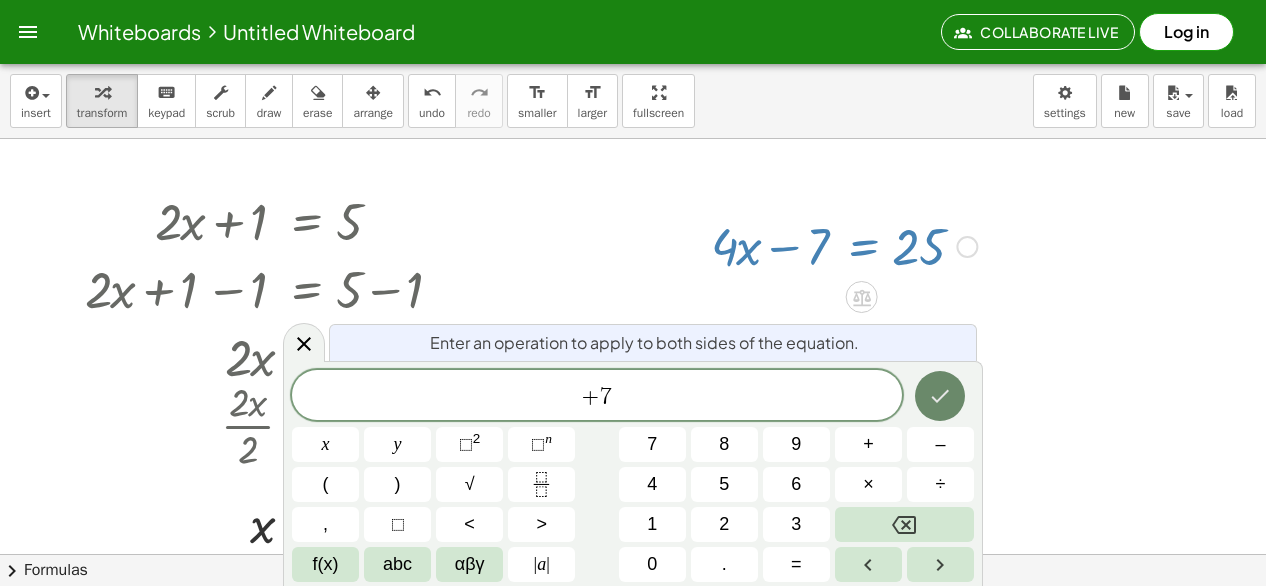 click 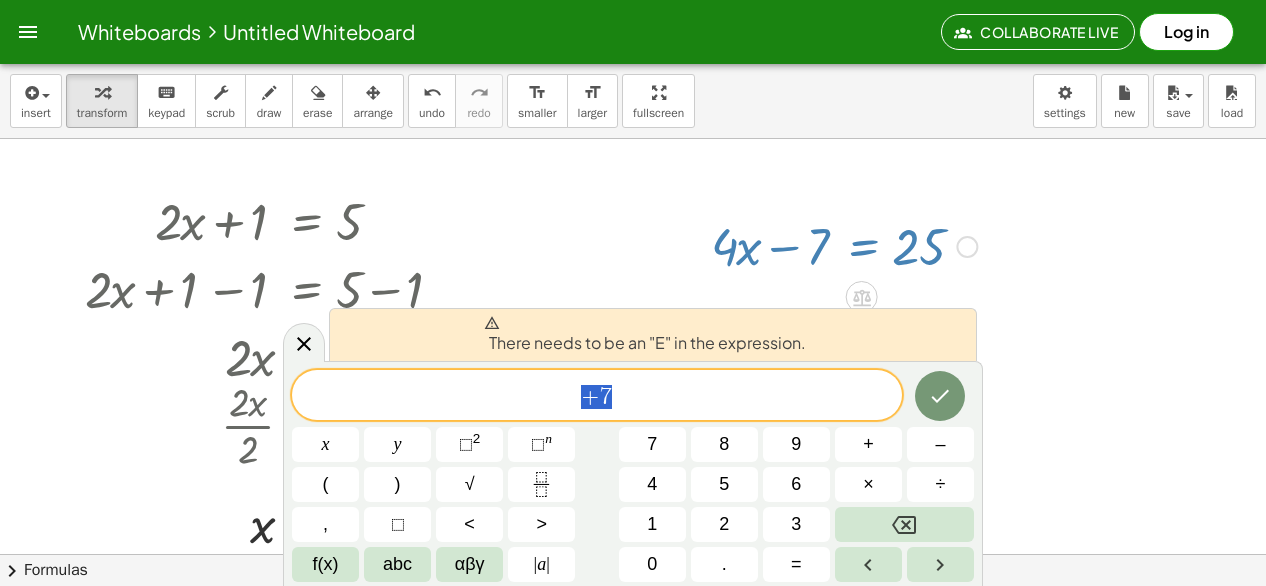 drag, startPoint x: 711, startPoint y: 381, endPoint x: 391, endPoint y: 411, distance: 321.40317 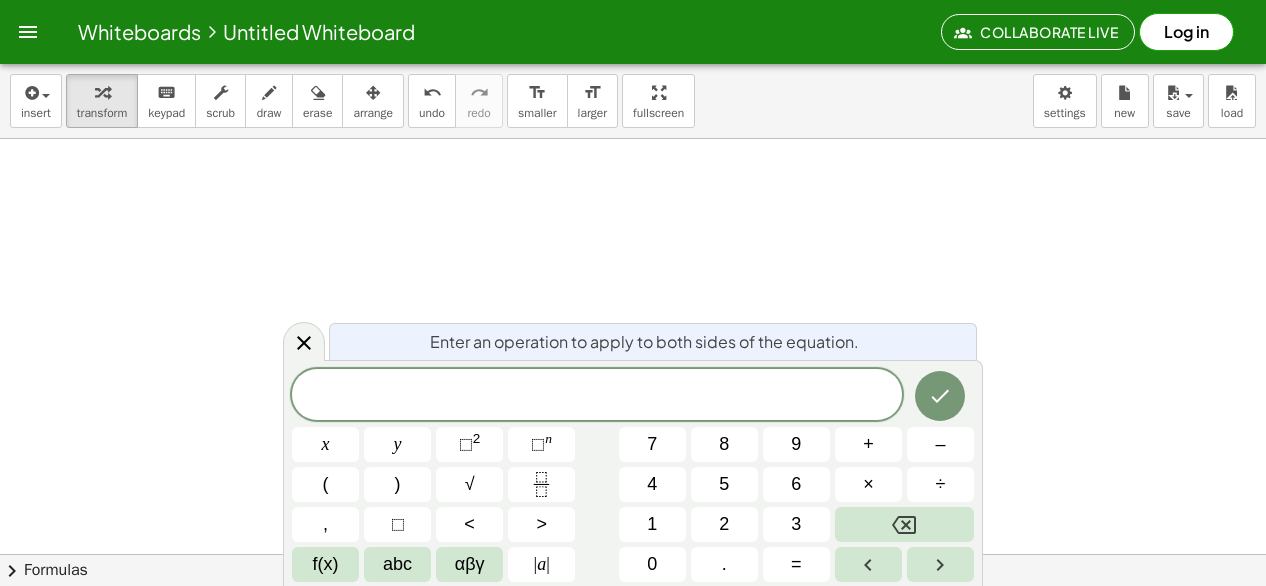 scroll, scrollTop: 232, scrollLeft: 0, axis: vertical 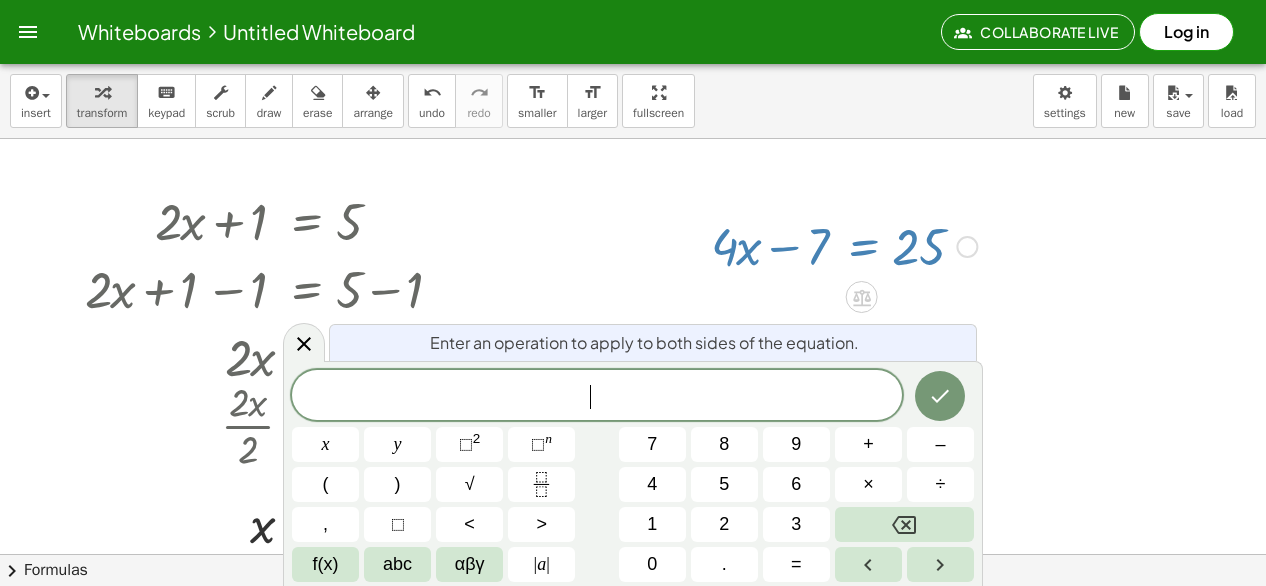 click at bounding box center (275, 220) 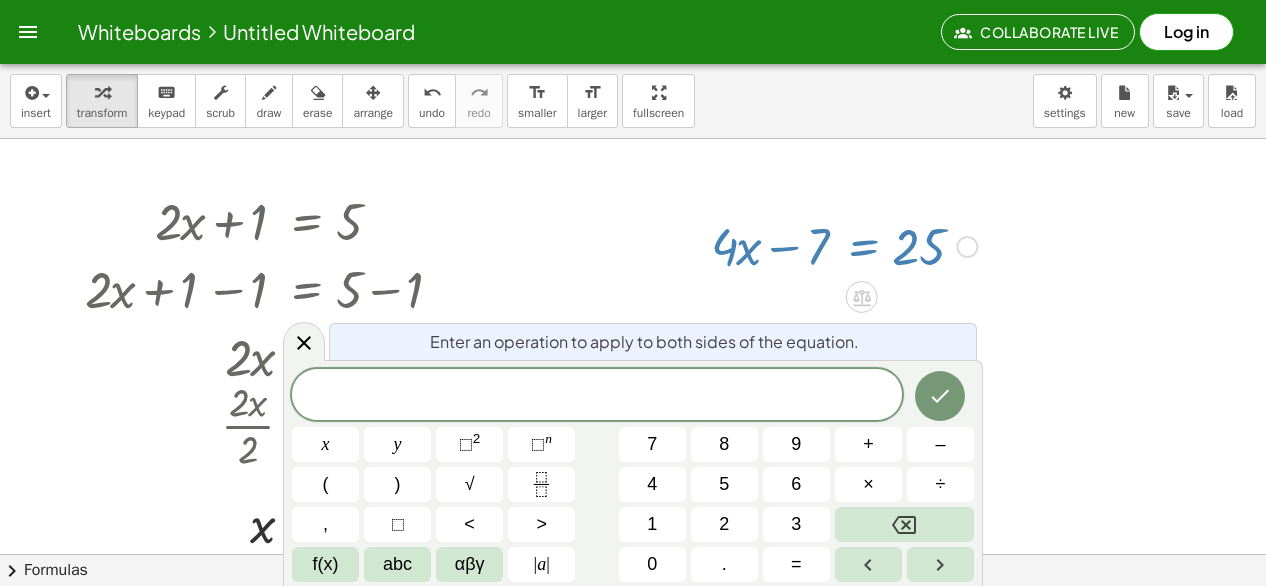 click on "Fix a mistake Transform line Copy line as LaTeX Copy derivation as LaTeX Expand new lines: On" at bounding box center [967, 247] 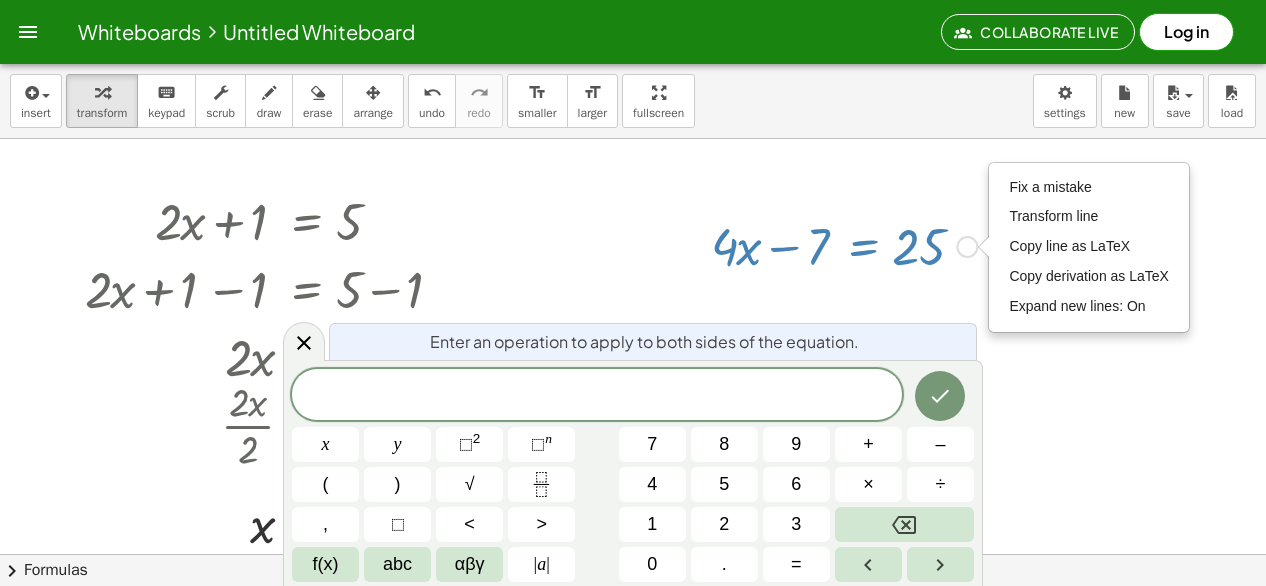 drag, startPoint x: 963, startPoint y: 244, endPoint x: 462, endPoint y: 175, distance: 505.7292 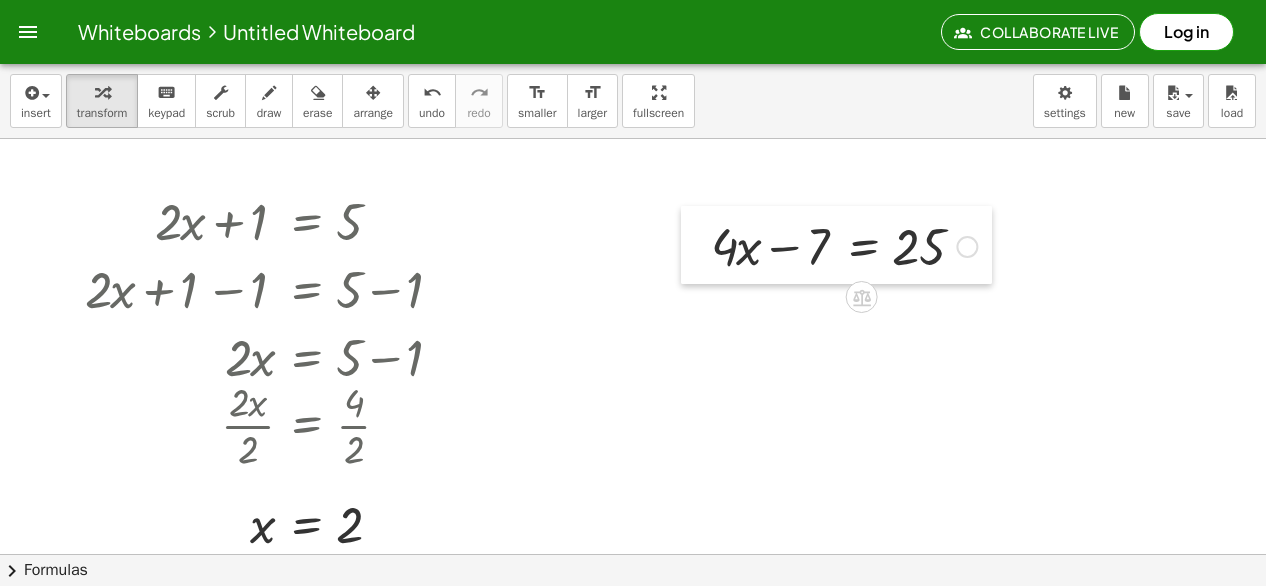click at bounding box center (696, 245) 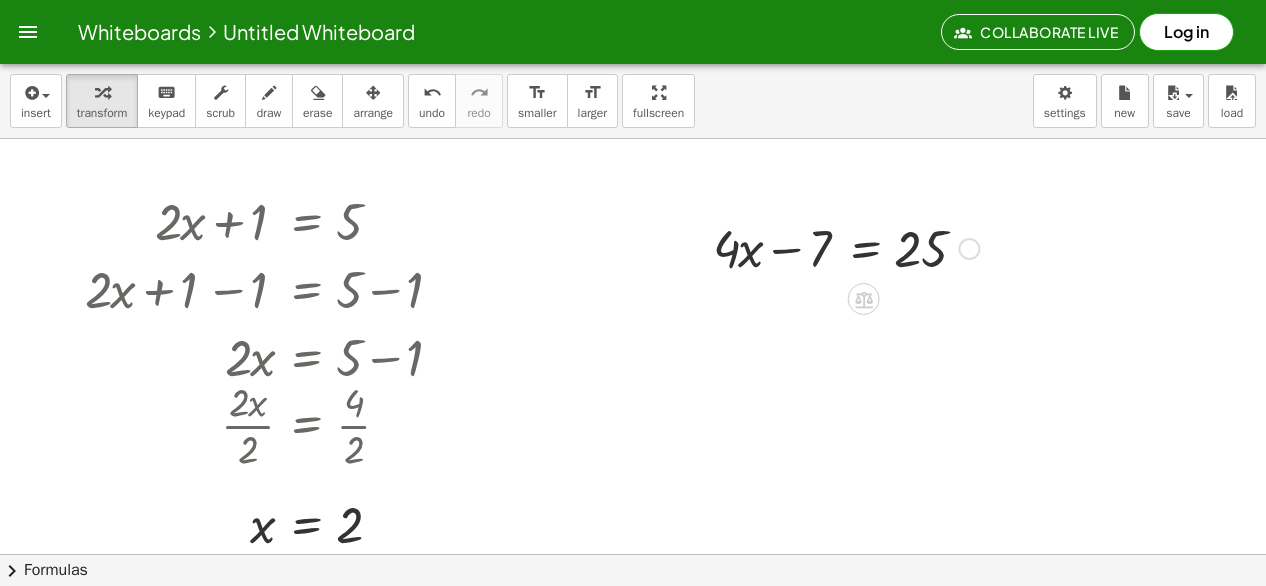 click at bounding box center [698, 247] 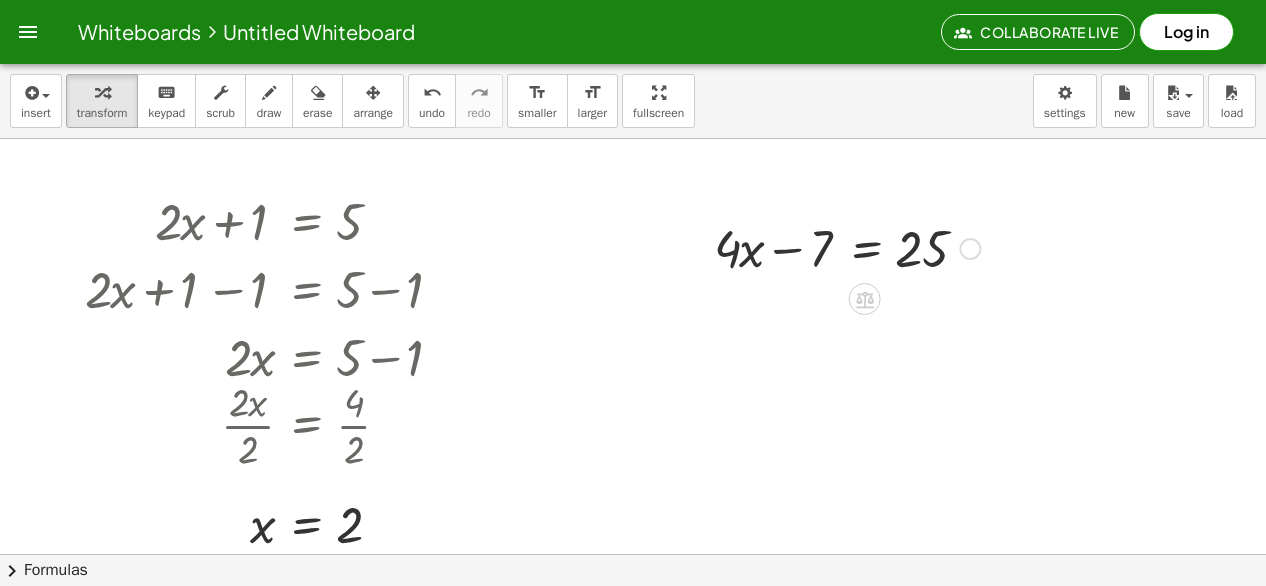 click at bounding box center (847, 247) 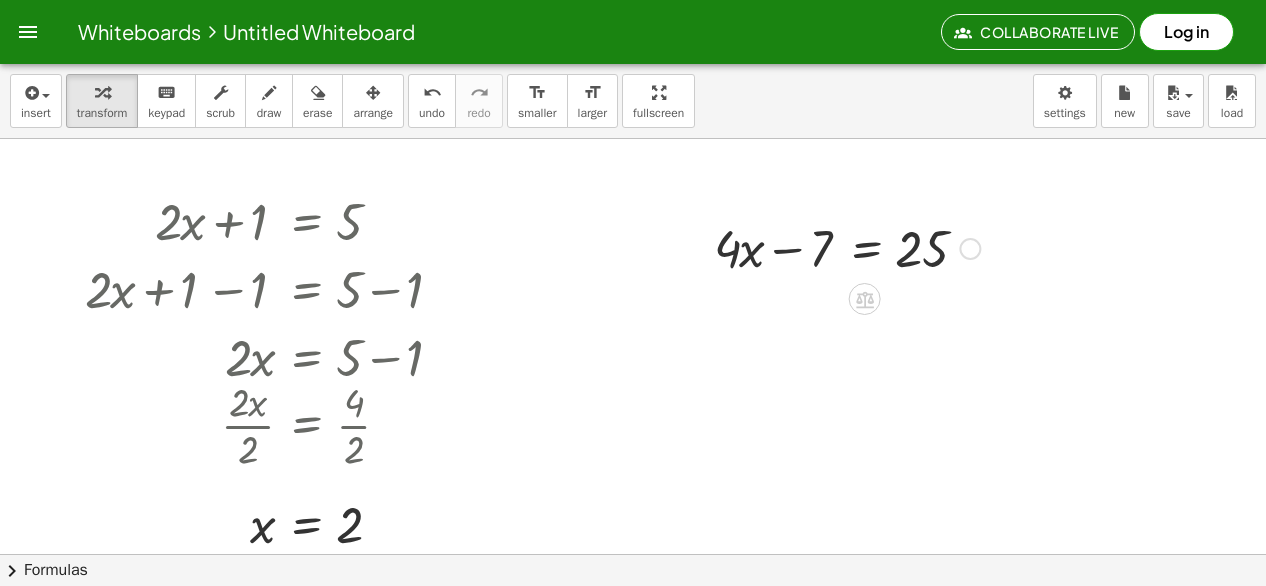click at bounding box center [847, 247] 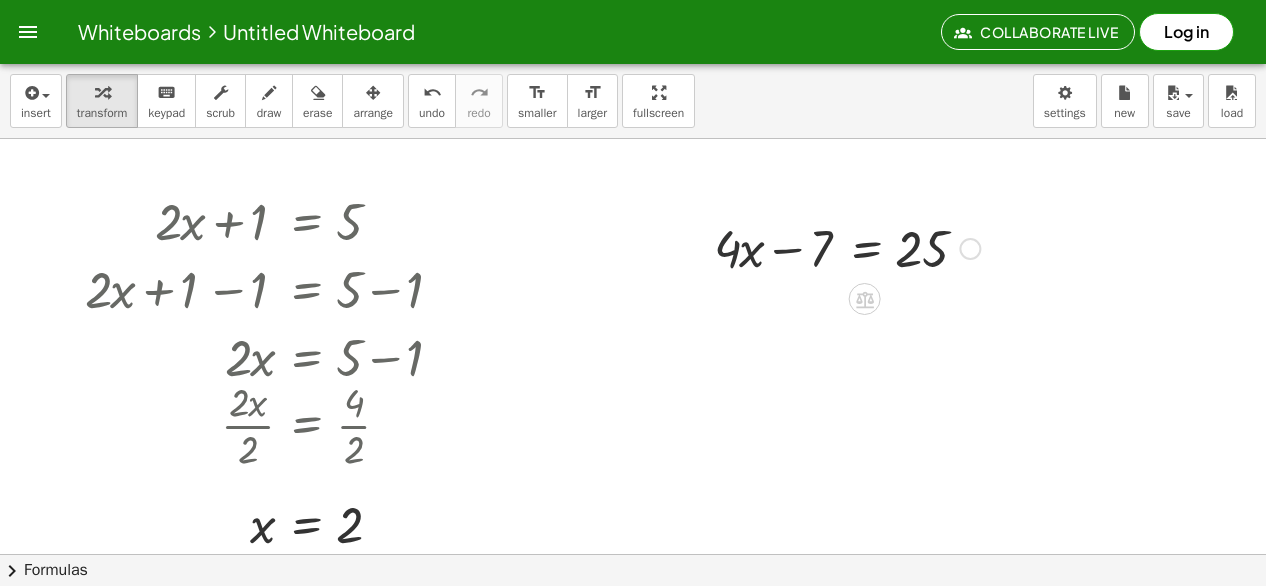 click at bounding box center [847, 247] 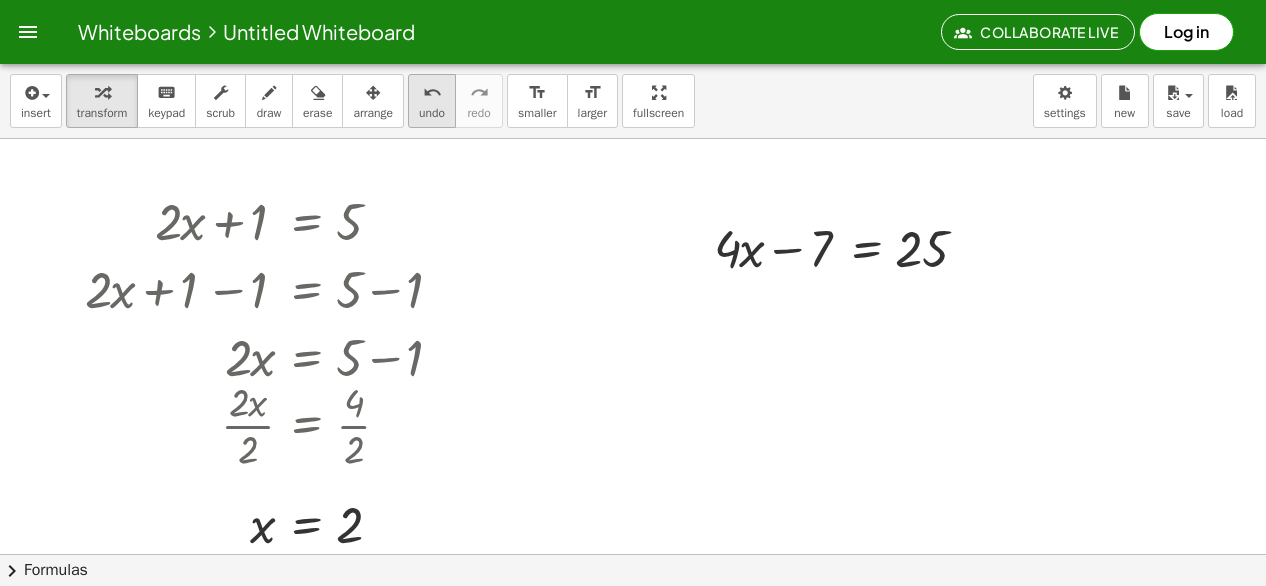 click on "undo" at bounding box center [432, 92] 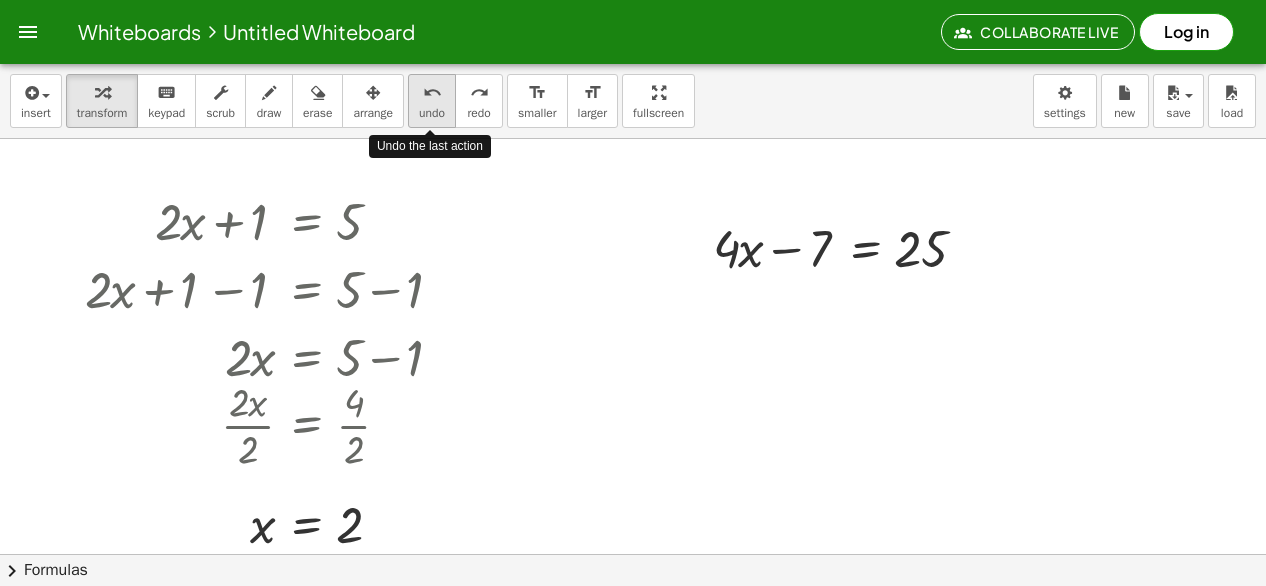 click on "undo" at bounding box center (432, 92) 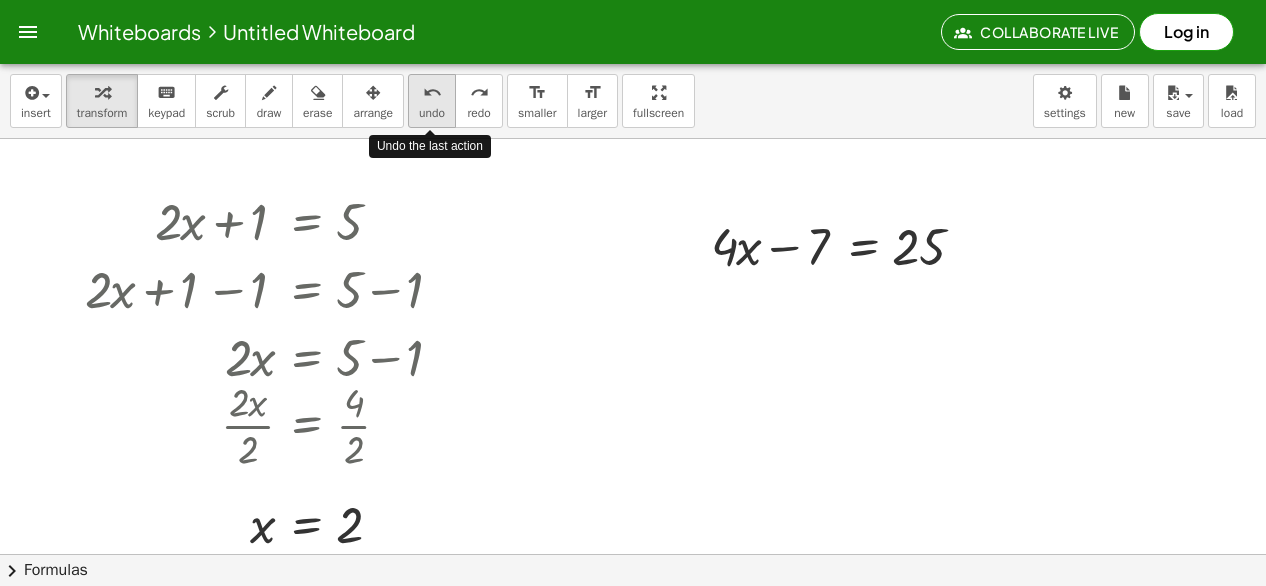 click on "undo" at bounding box center [432, 92] 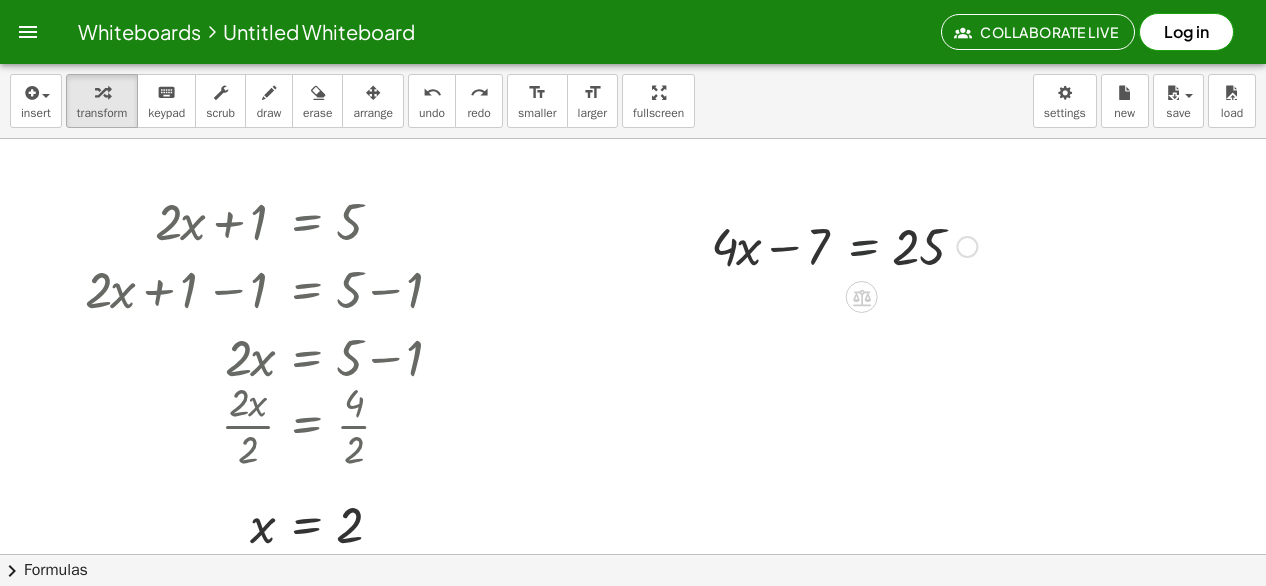 drag, startPoint x: 868, startPoint y: 231, endPoint x: 870, endPoint y: 244, distance: 13.152946 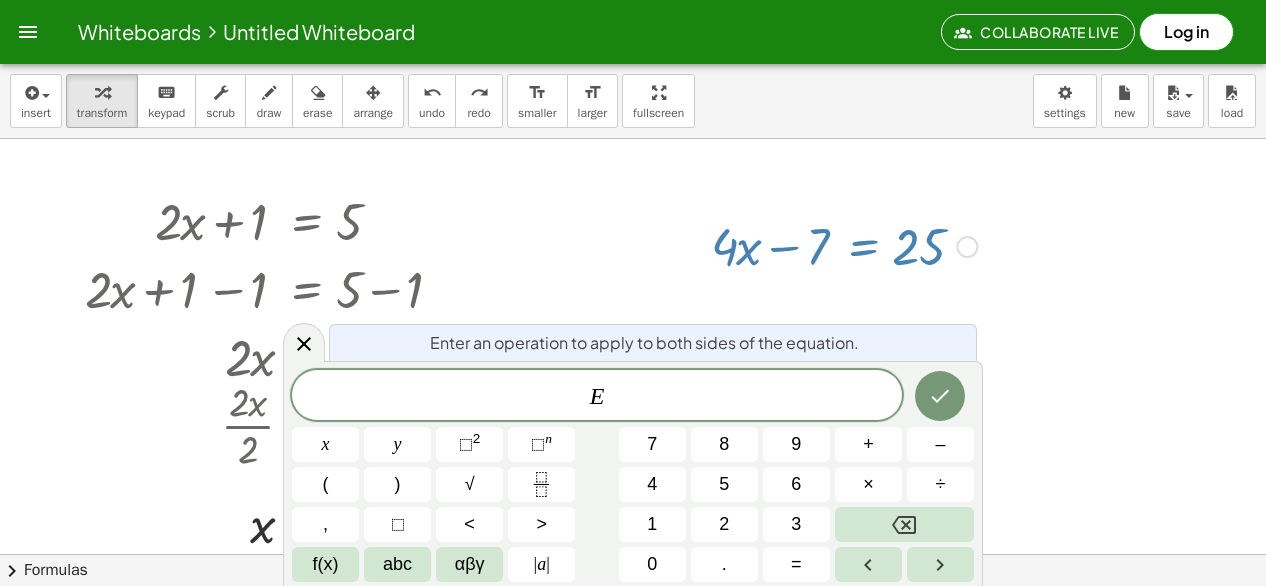 click on "Fix a mistake Transform line Copy line as LaTeX Copy derivation as LaTeX Expand new lines: On" at bounding box center [967, 247] 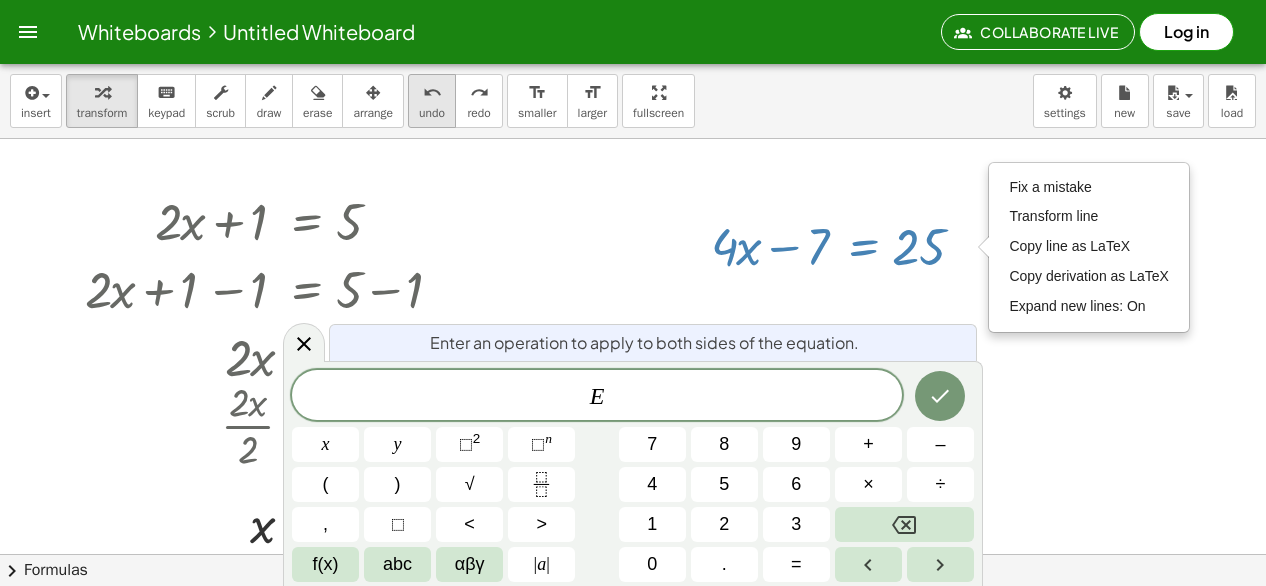 click on "undo" at bounding box center (432, 113) 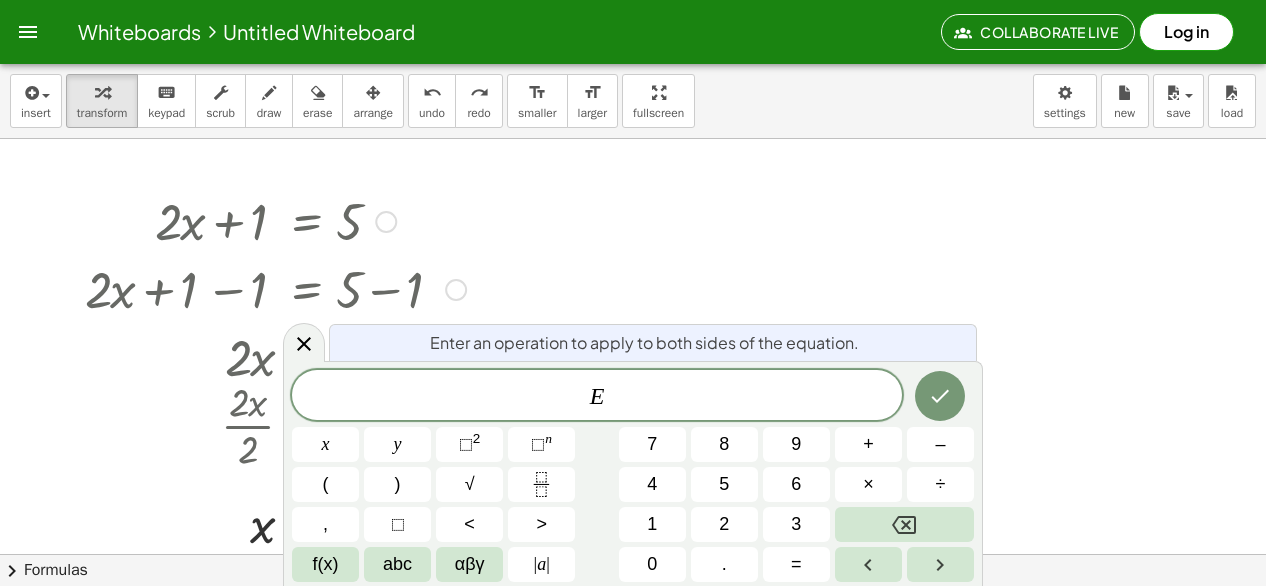 click at bounding box center (386, 222) 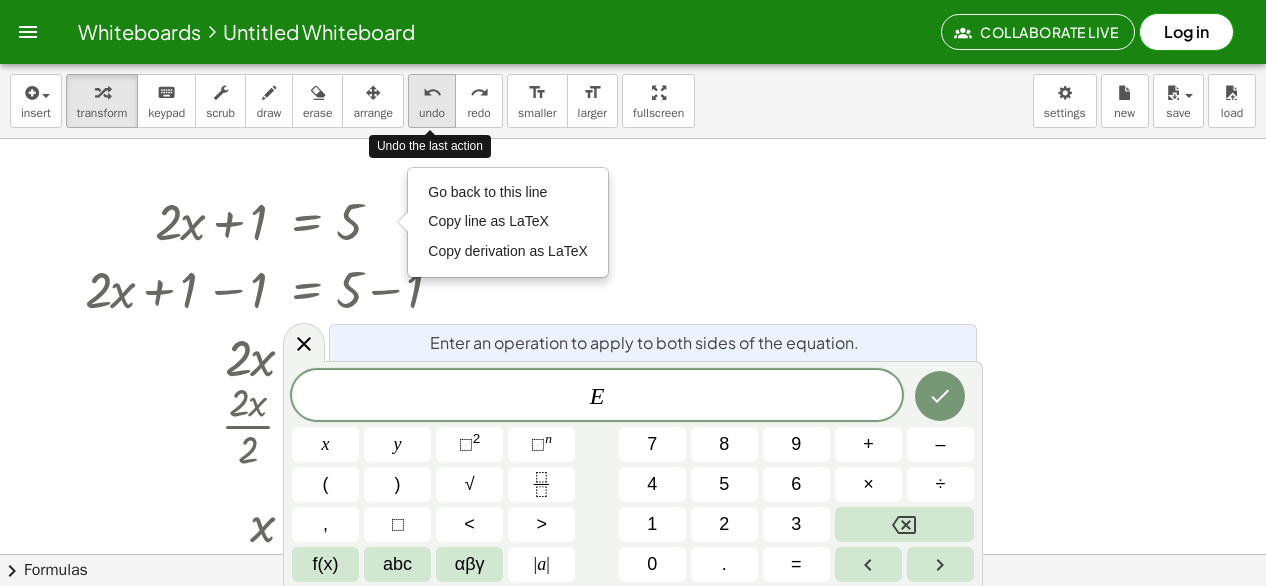click on "undo" at bounding box center (432, 93) 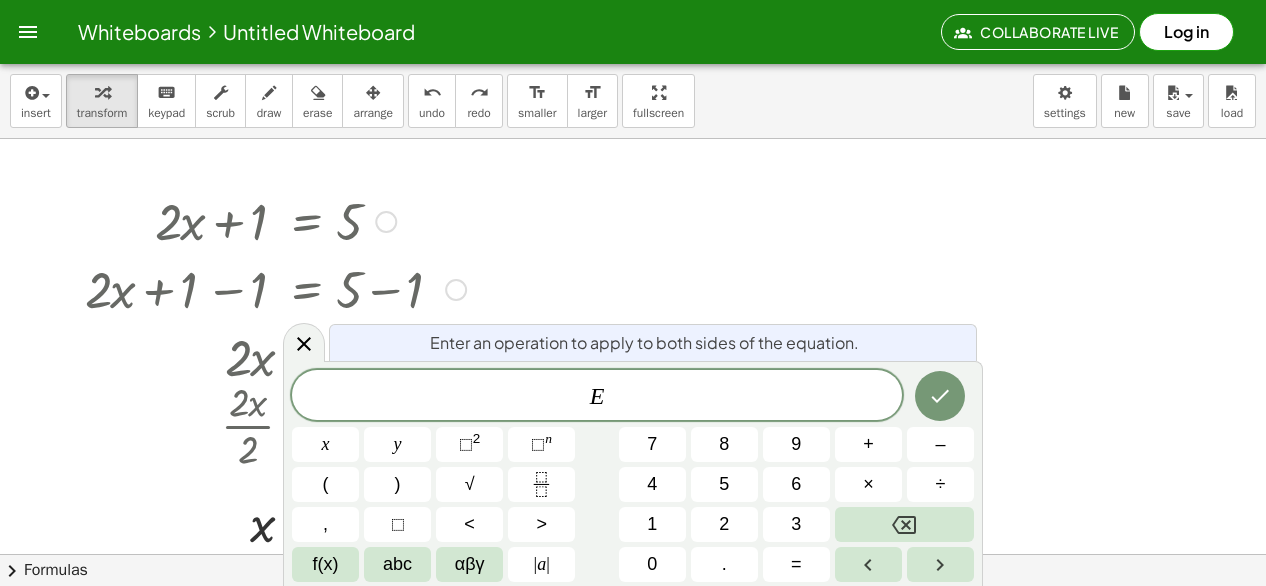 click at bounding box center (275, 220) 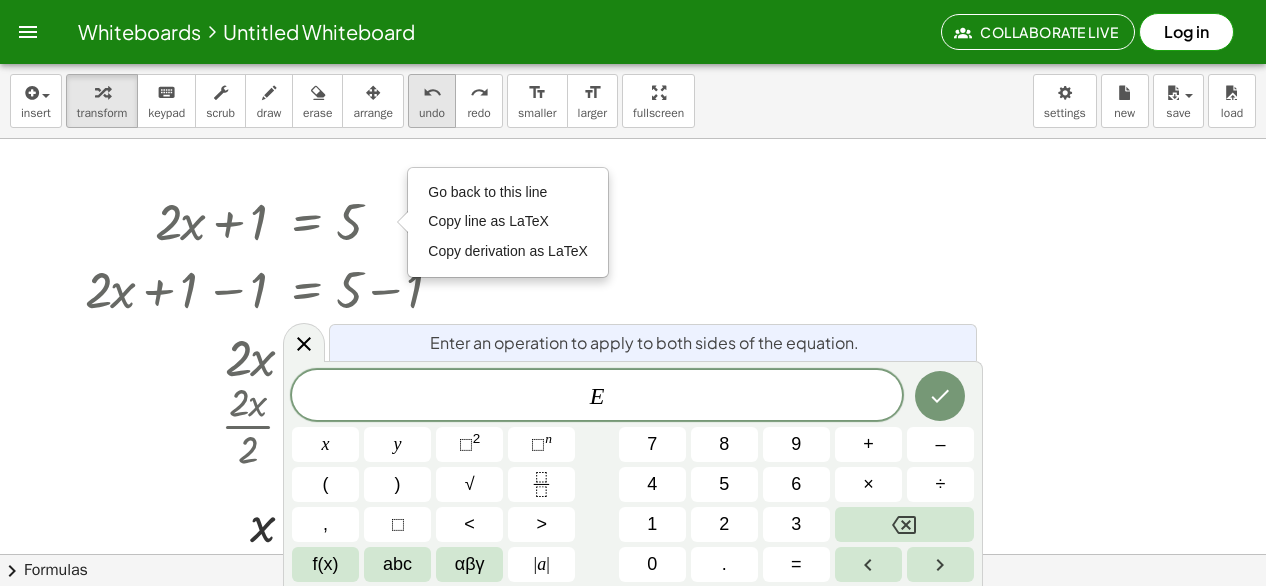 click on "undo" at bounding box center (432, 93) 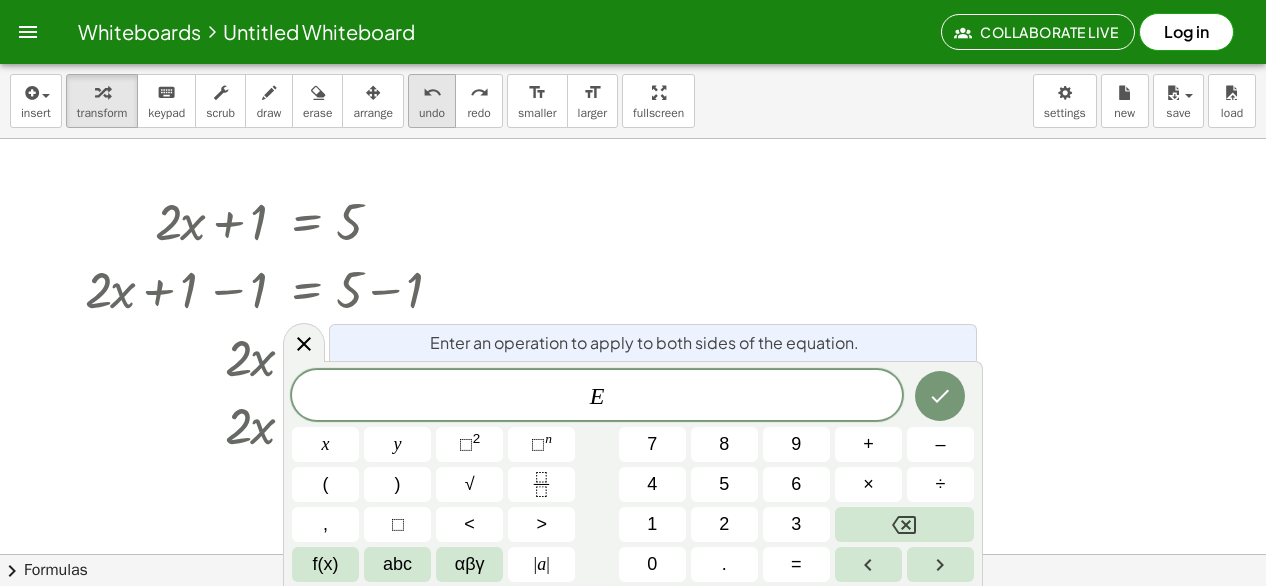 click on "undo" at bounding box center [432, 93] 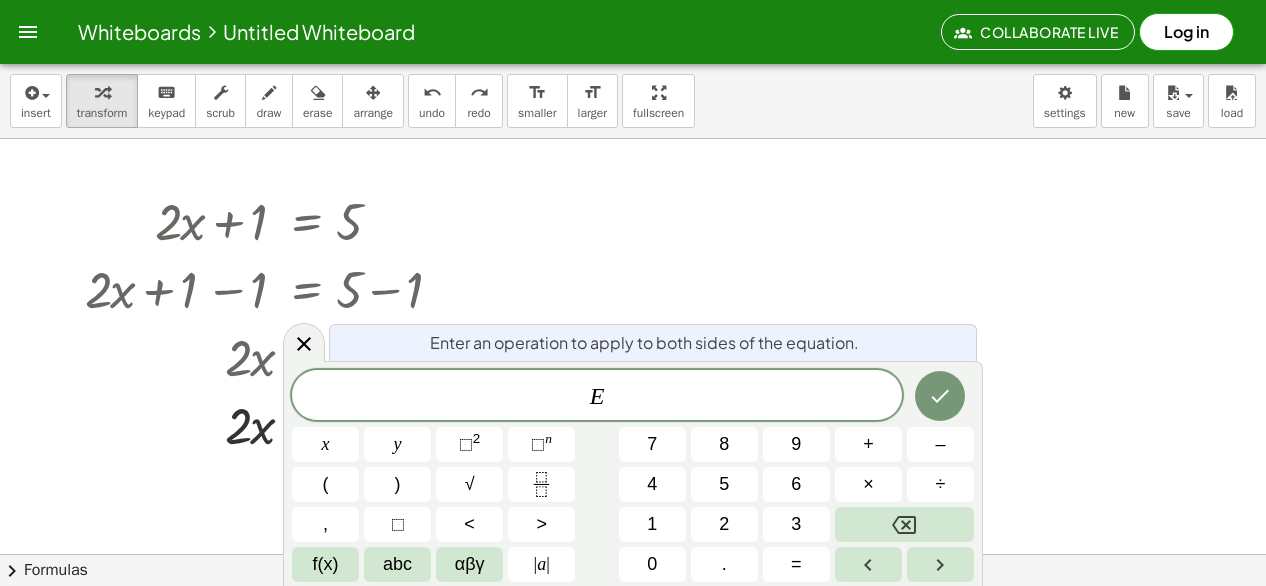 click at bounding box center (633, 555) 